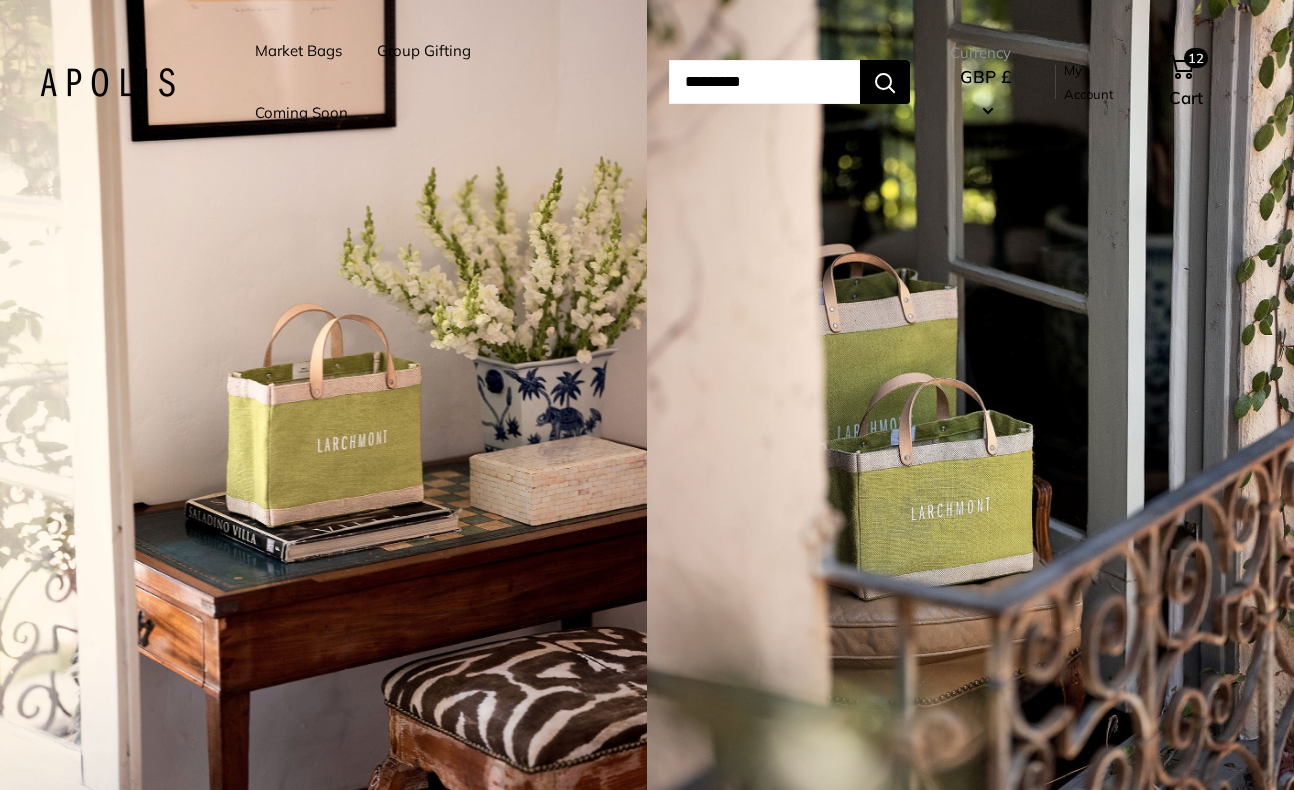 scroll, scrollTop: 0, scrollLeft: 0, axis: both 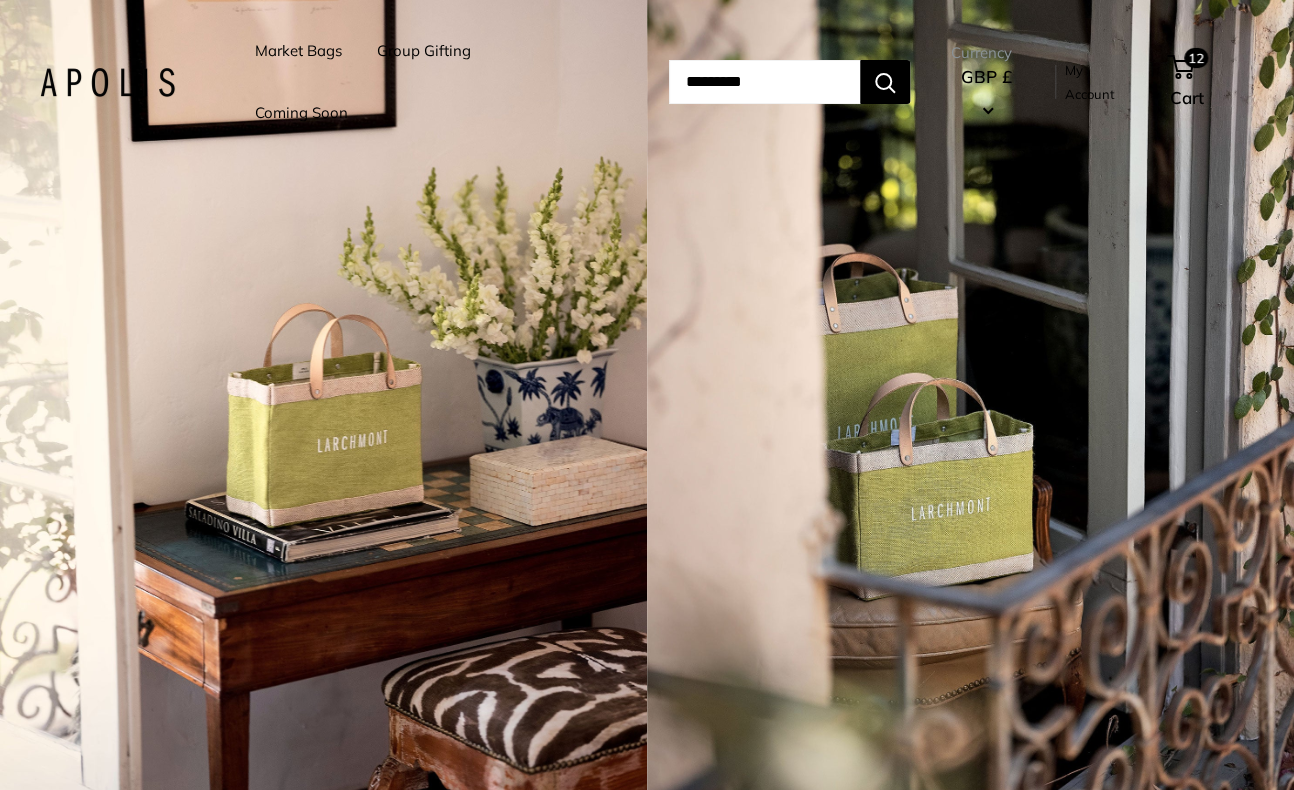 click at bounding box center (764, 82) 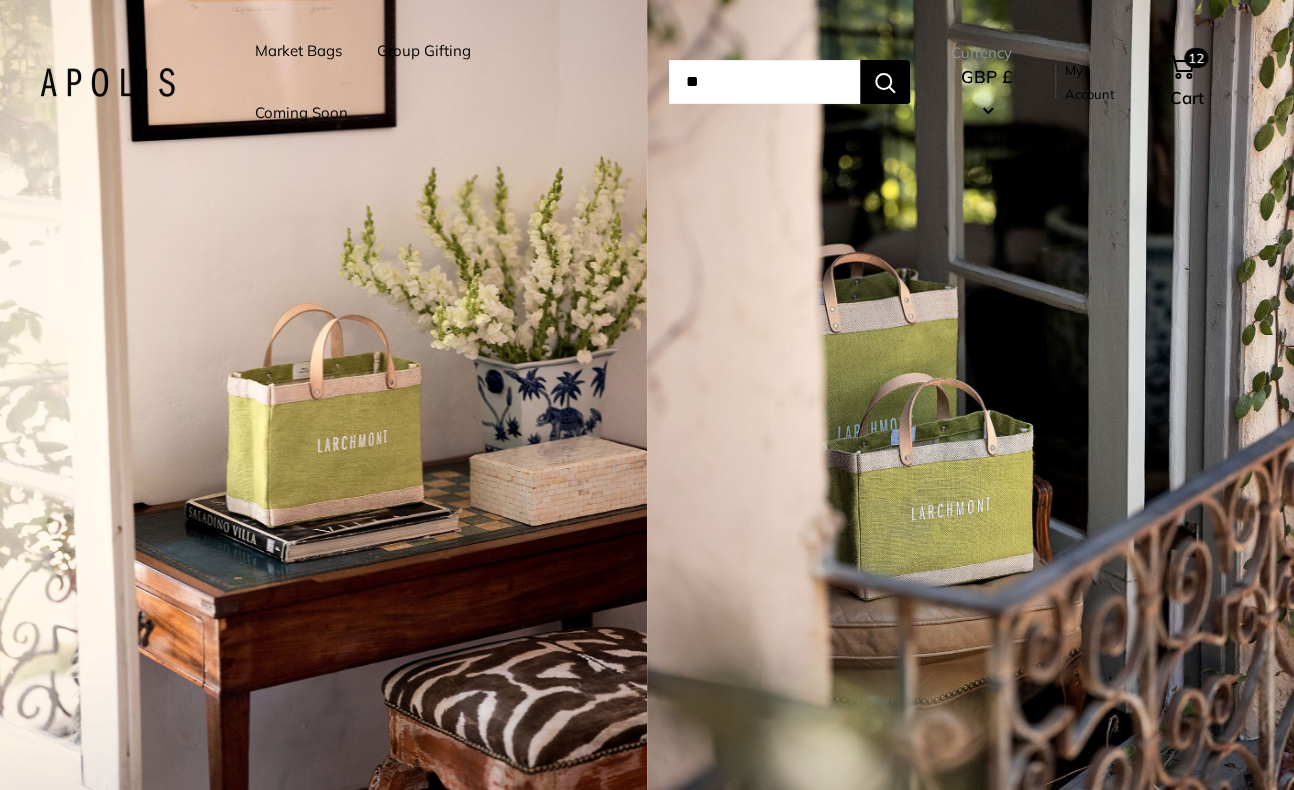 scroll, scrollTop: 0, scrollLeft: 0, axis: both 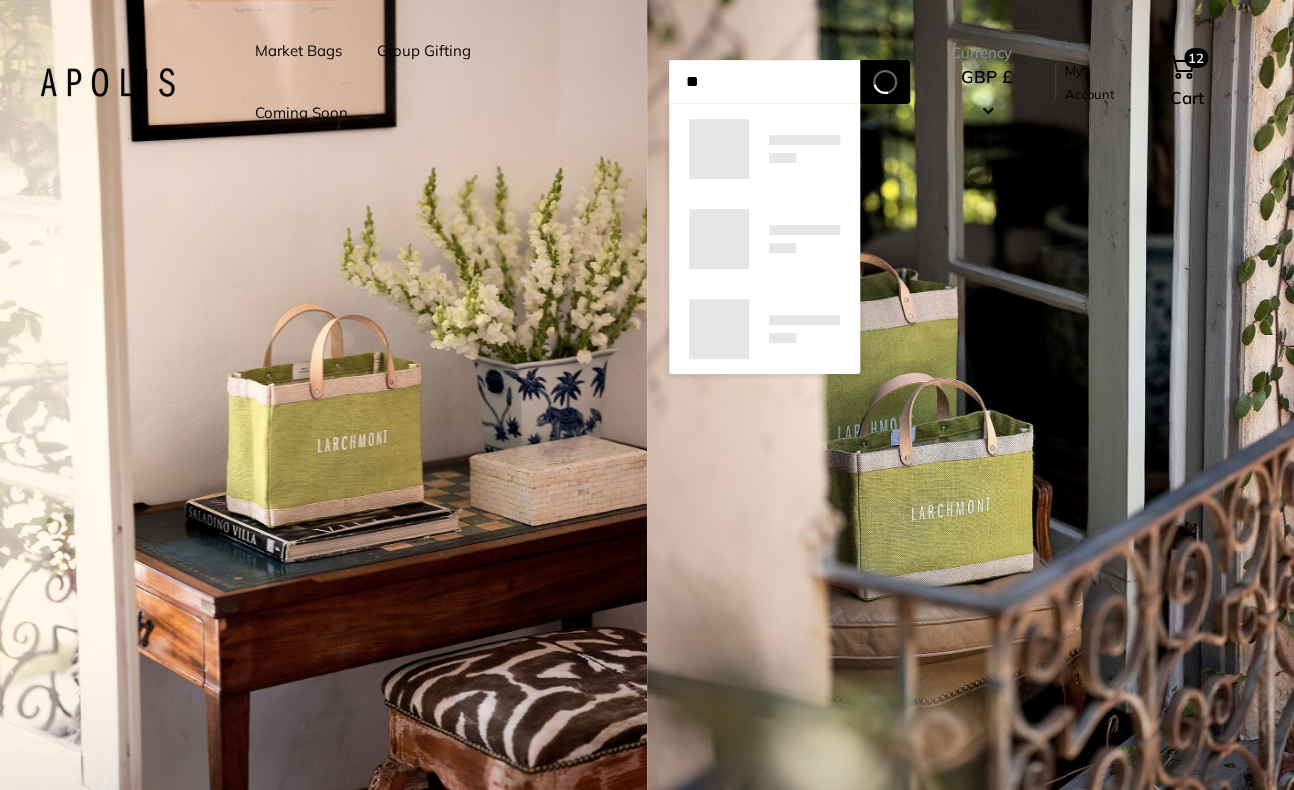 type on "*" 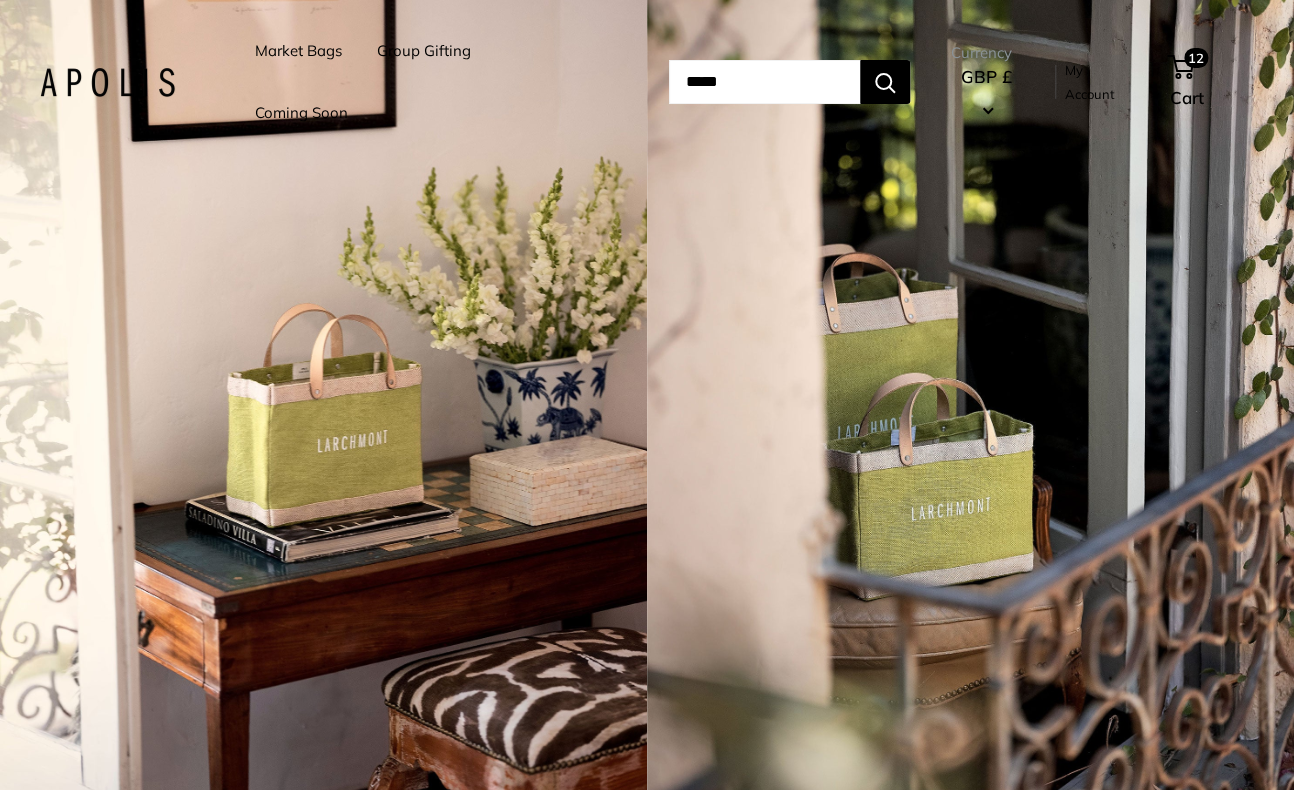 type on "******" 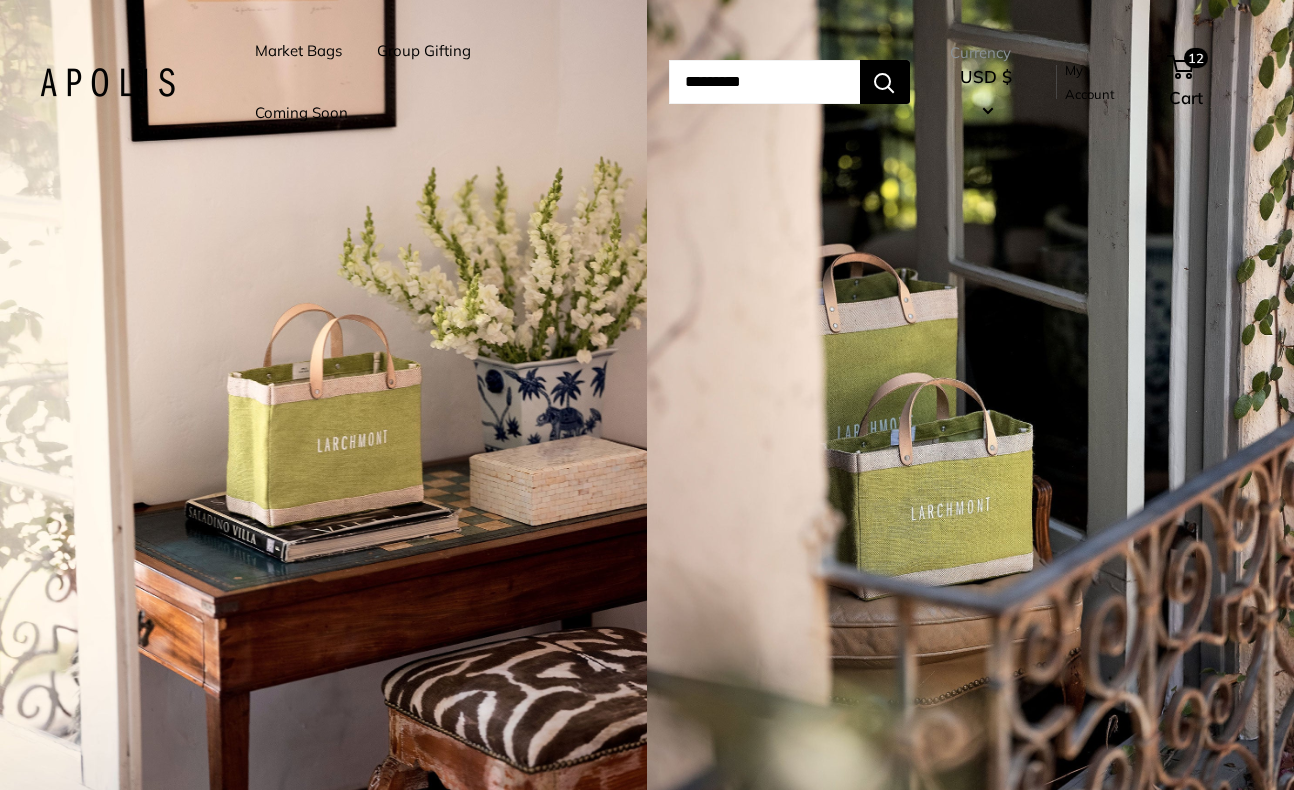 scroll, scrollTop: 0, scrollLeft: 0, axis: both 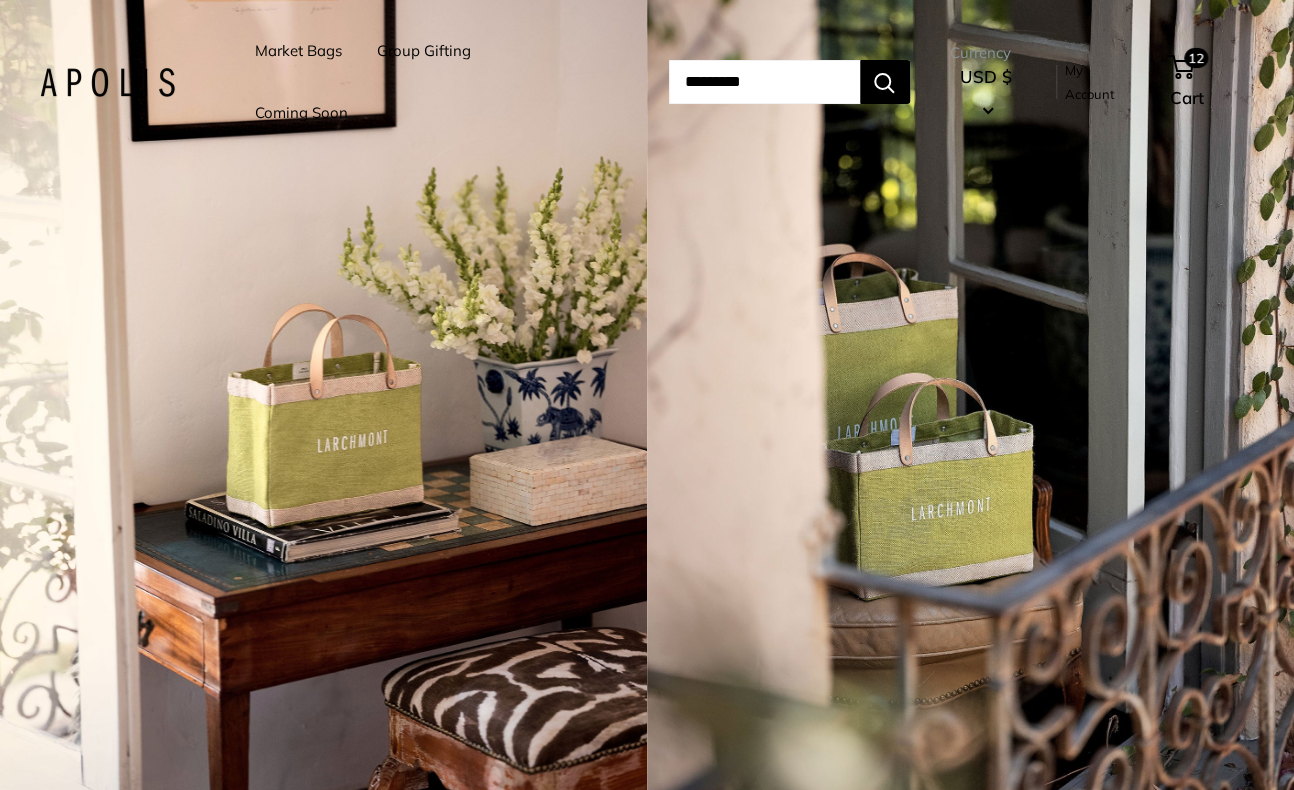 click at bounding box center [764, 82] 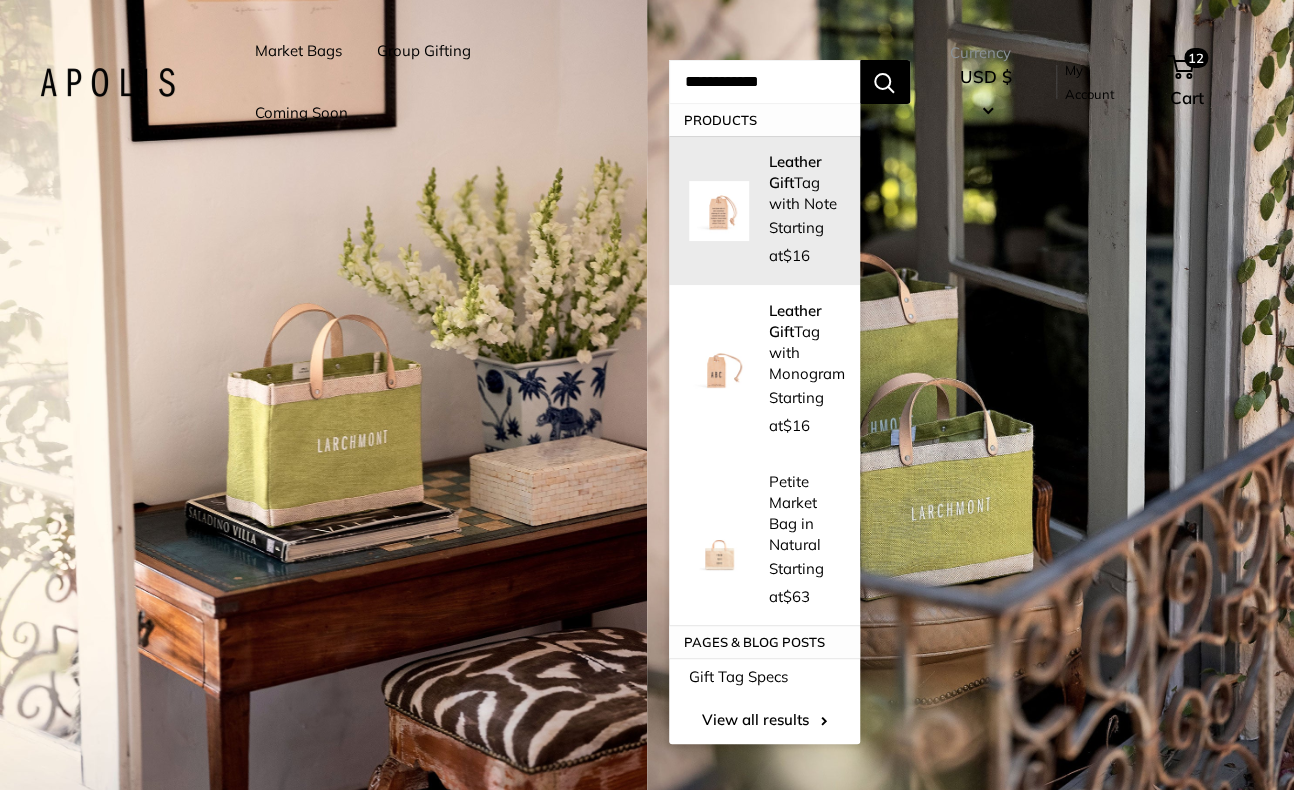 type on "**********" 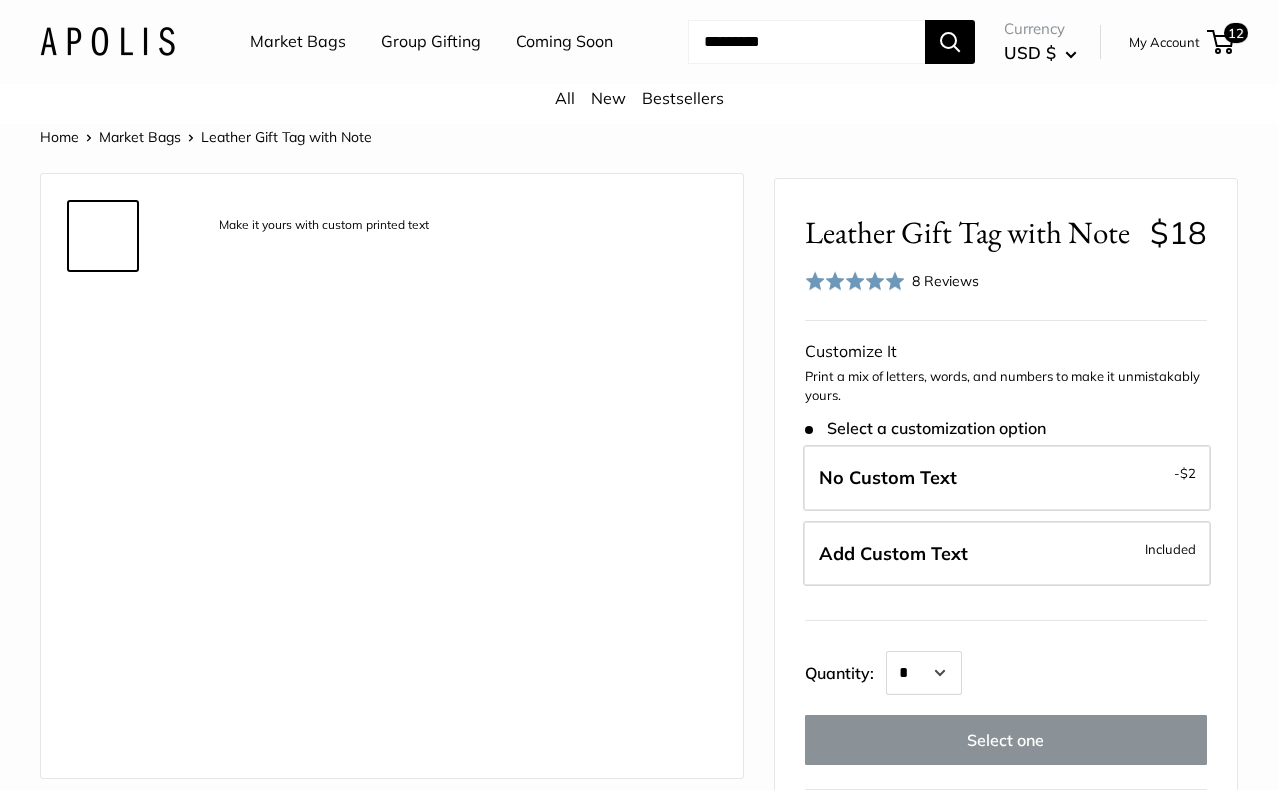 scroll, scrollTop: 0, scrollLeft: 0, axis: both 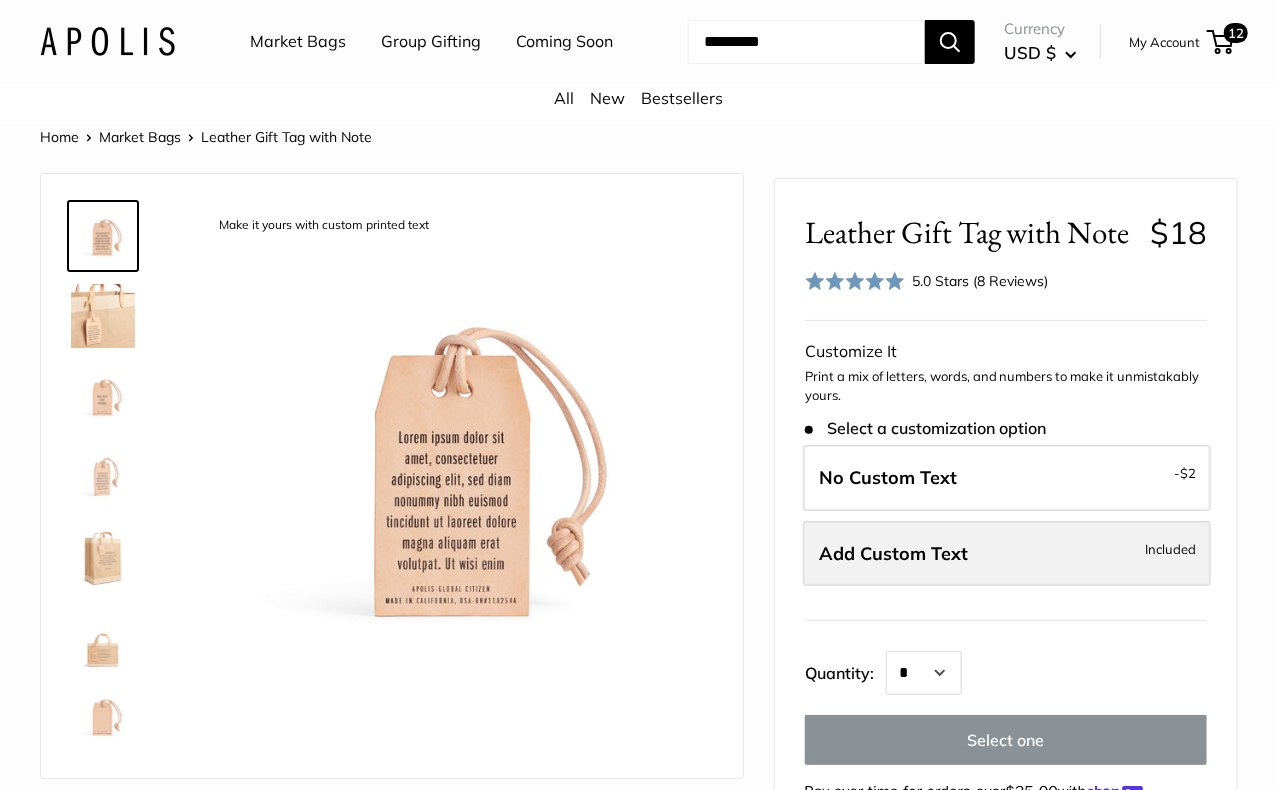 drag, startPoint x: 906, startPoint y: 557, endPoint x: 913, endPoint y: 572, distance: 16.552946 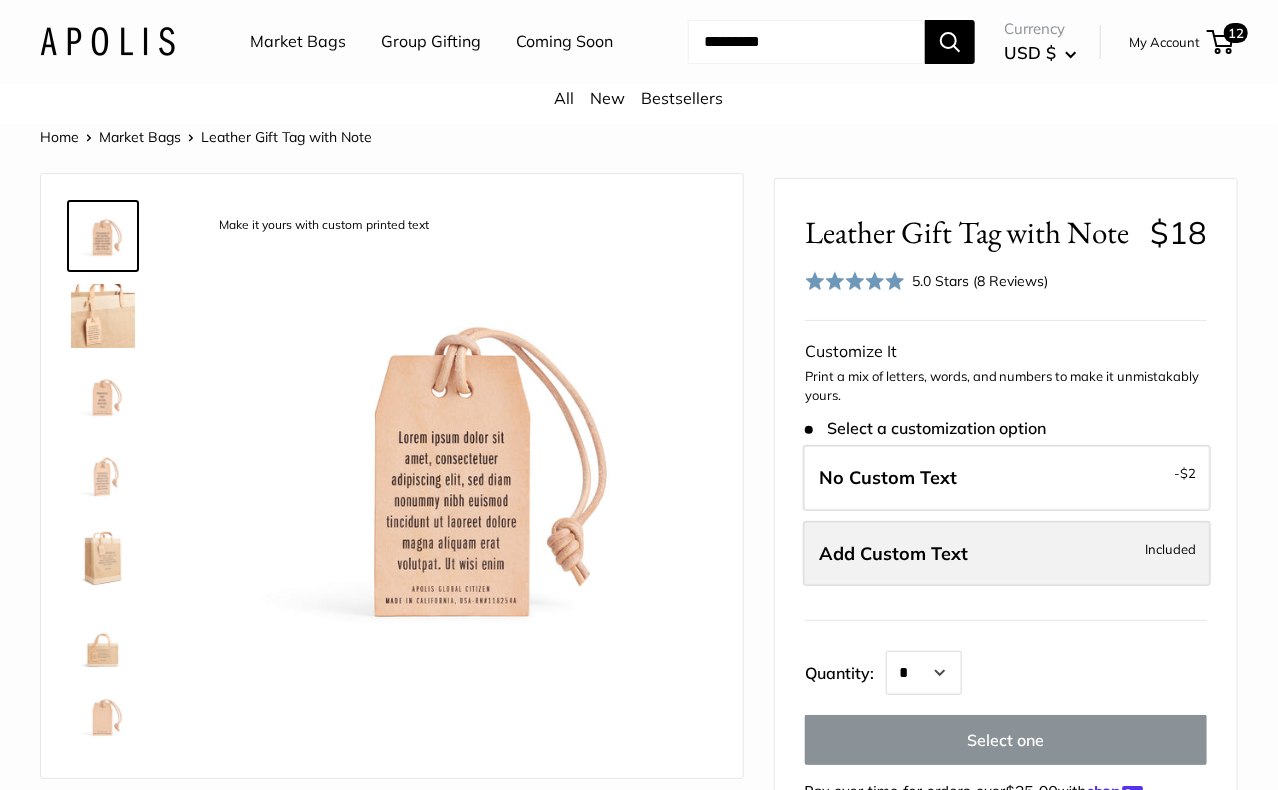 click on "Add Custom Text
Included" at bounding box center [1007, 554] 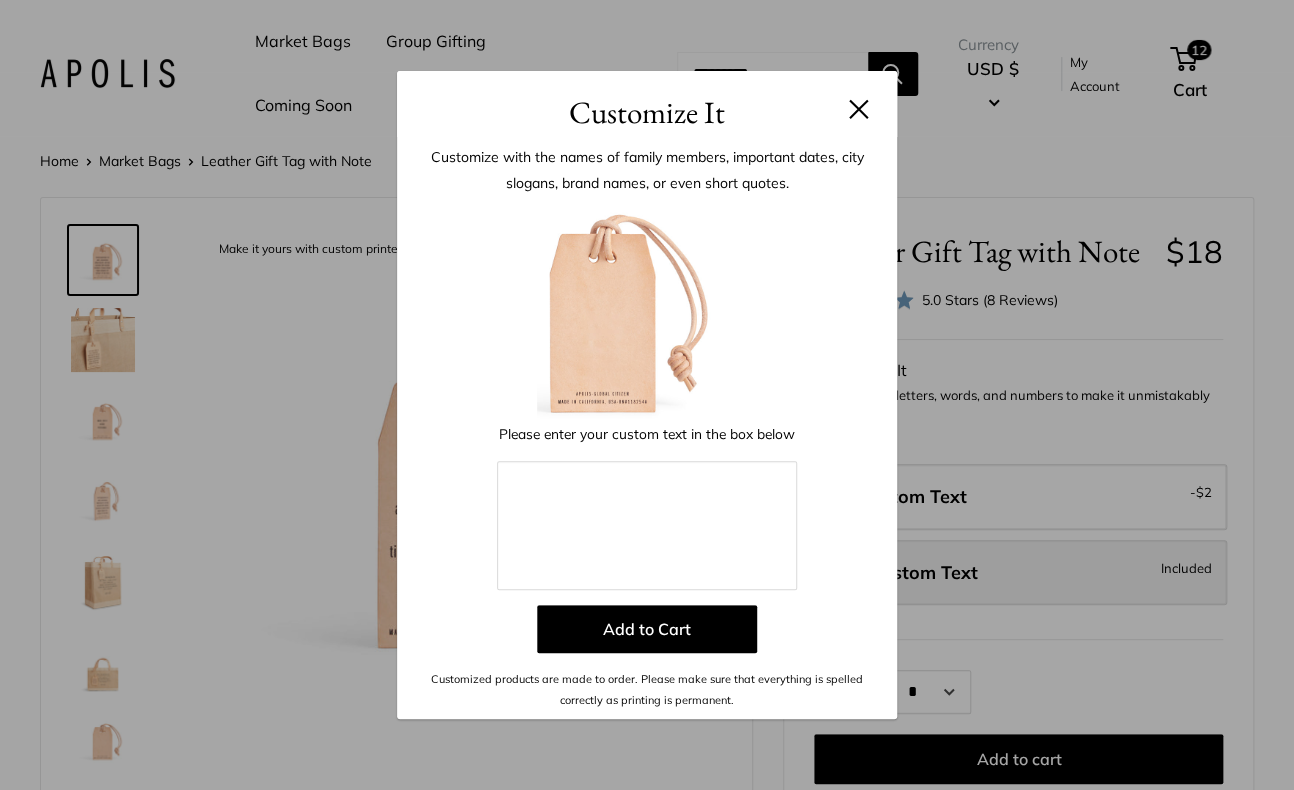 click on "Customize It
Customize with the names of family members, important dates, city slogans, brand names, or even short quotes.
Enter 190 letters
Please enter your custom text in the box below
Add to Cart
Customized products are made to order. Please make sure that everything is spelled correctly as printing is permanent." at bounding box center [647, 395] 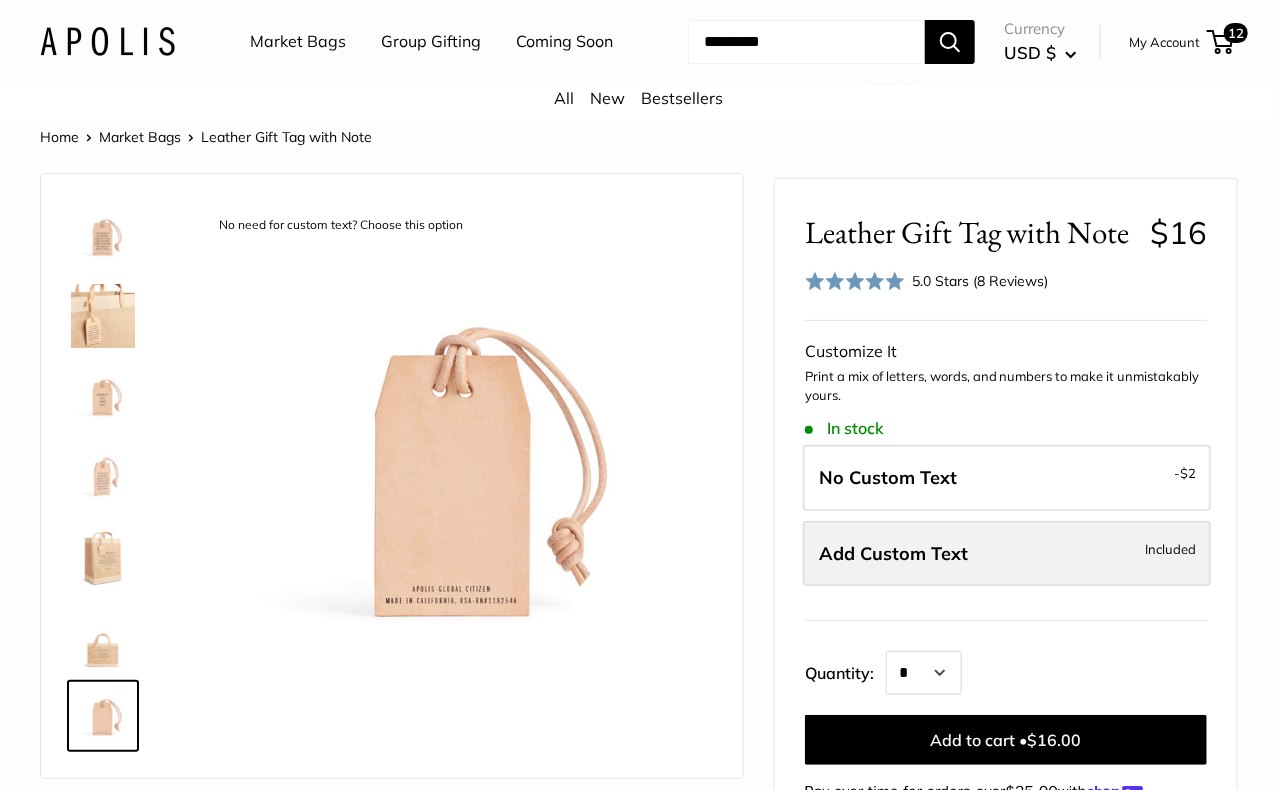 click on "Add Custom Text" at bounding box center [893, 553] 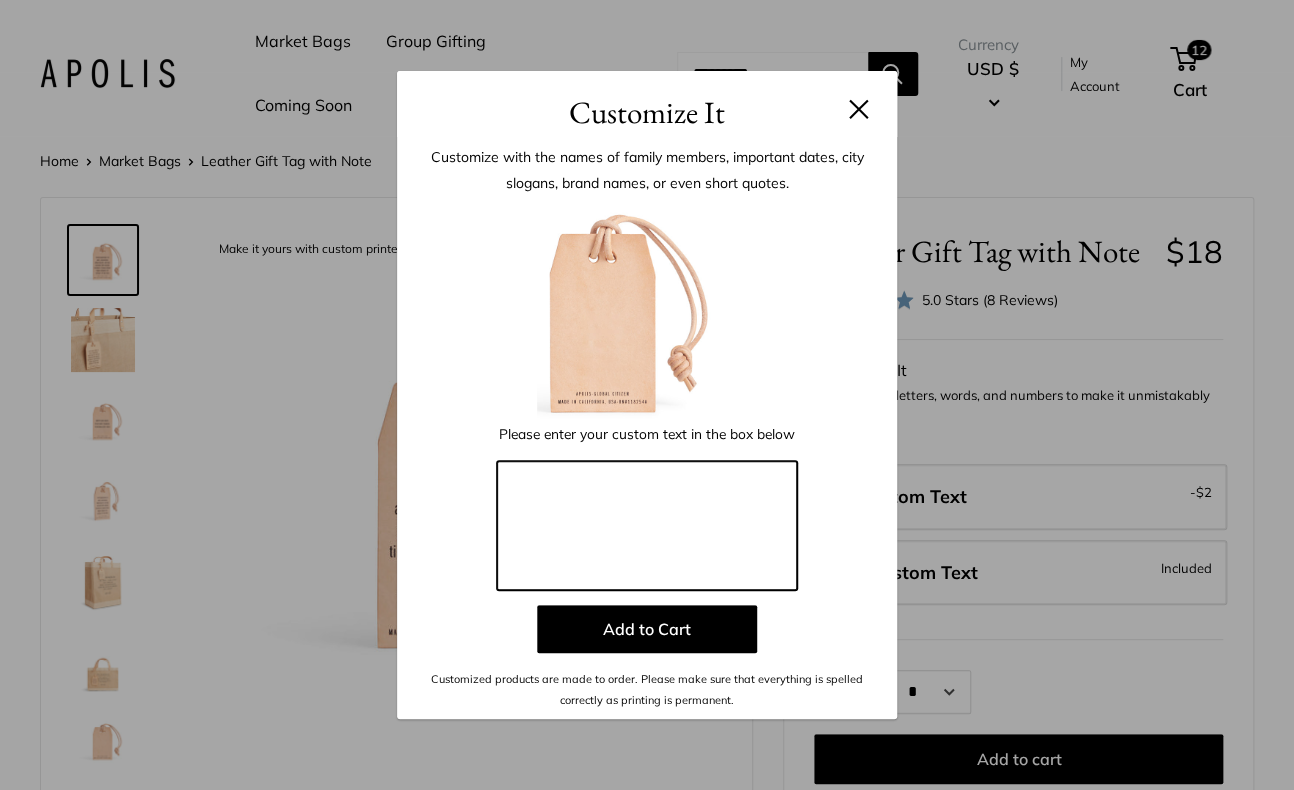 click at bounding box center [647, 526] 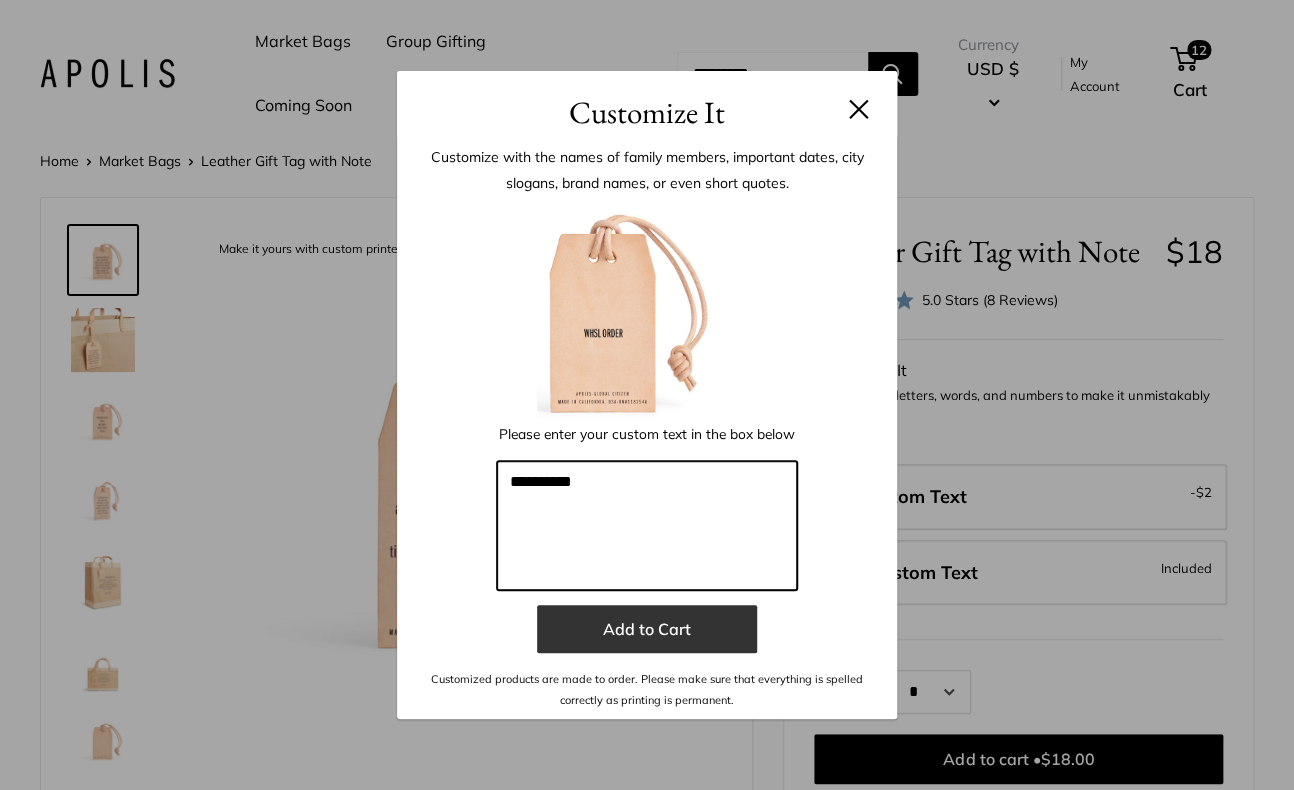 type on "**********" 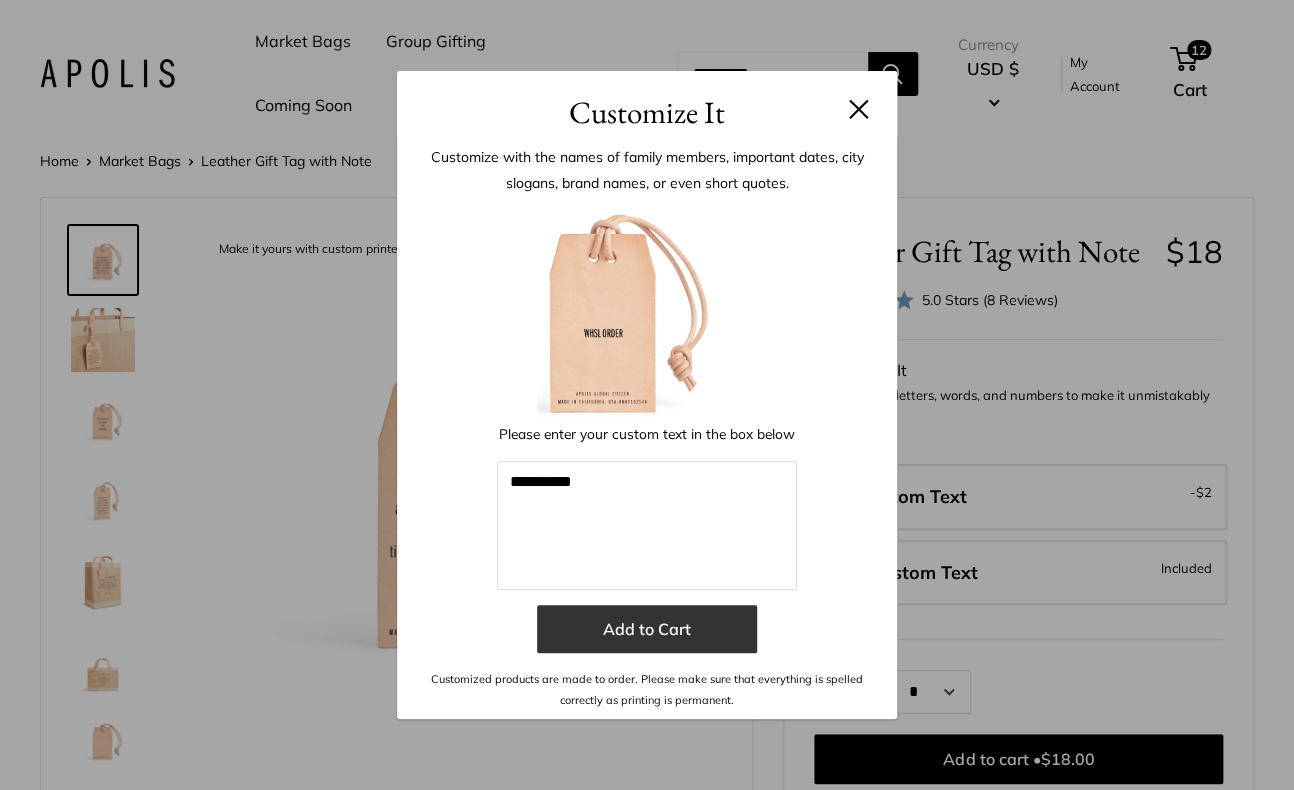 click on "Add to Cart" at bounding box center [647, 629] 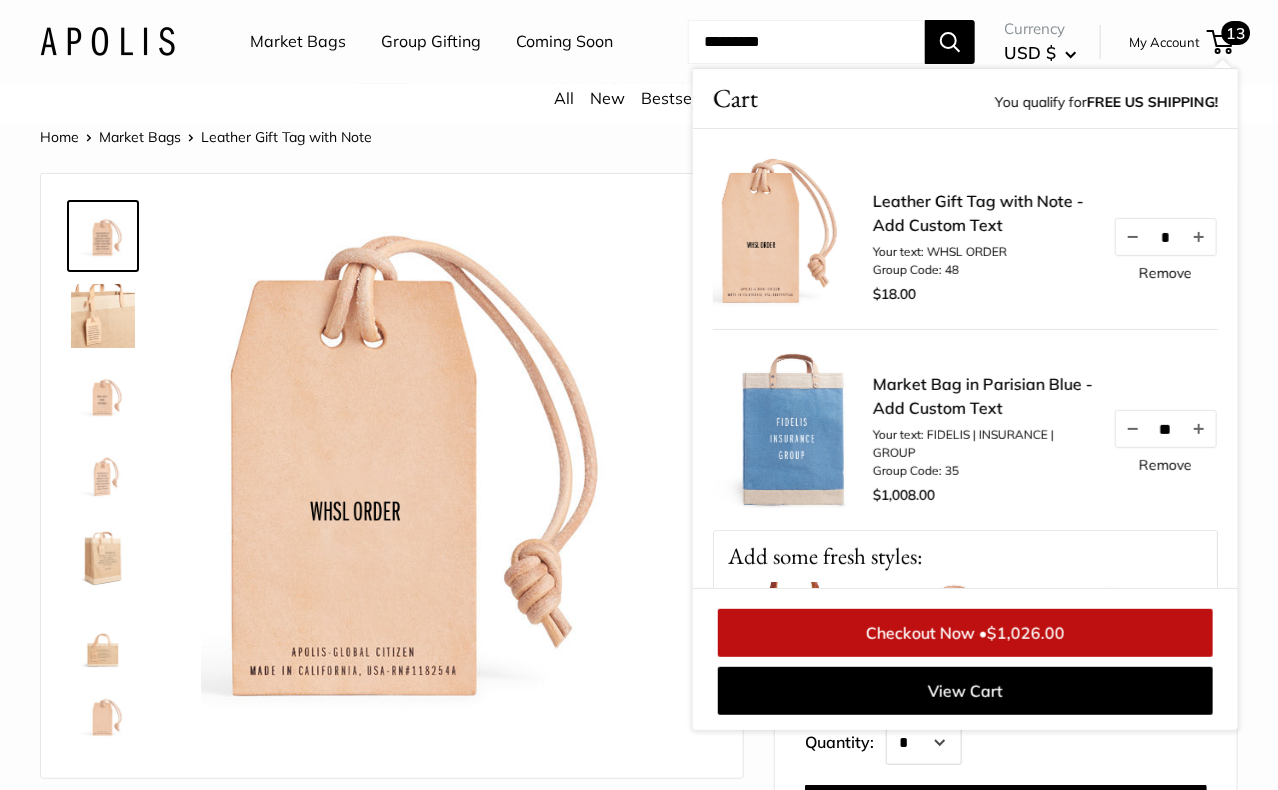 click on "Remove" at bounding box center (1165, 465) 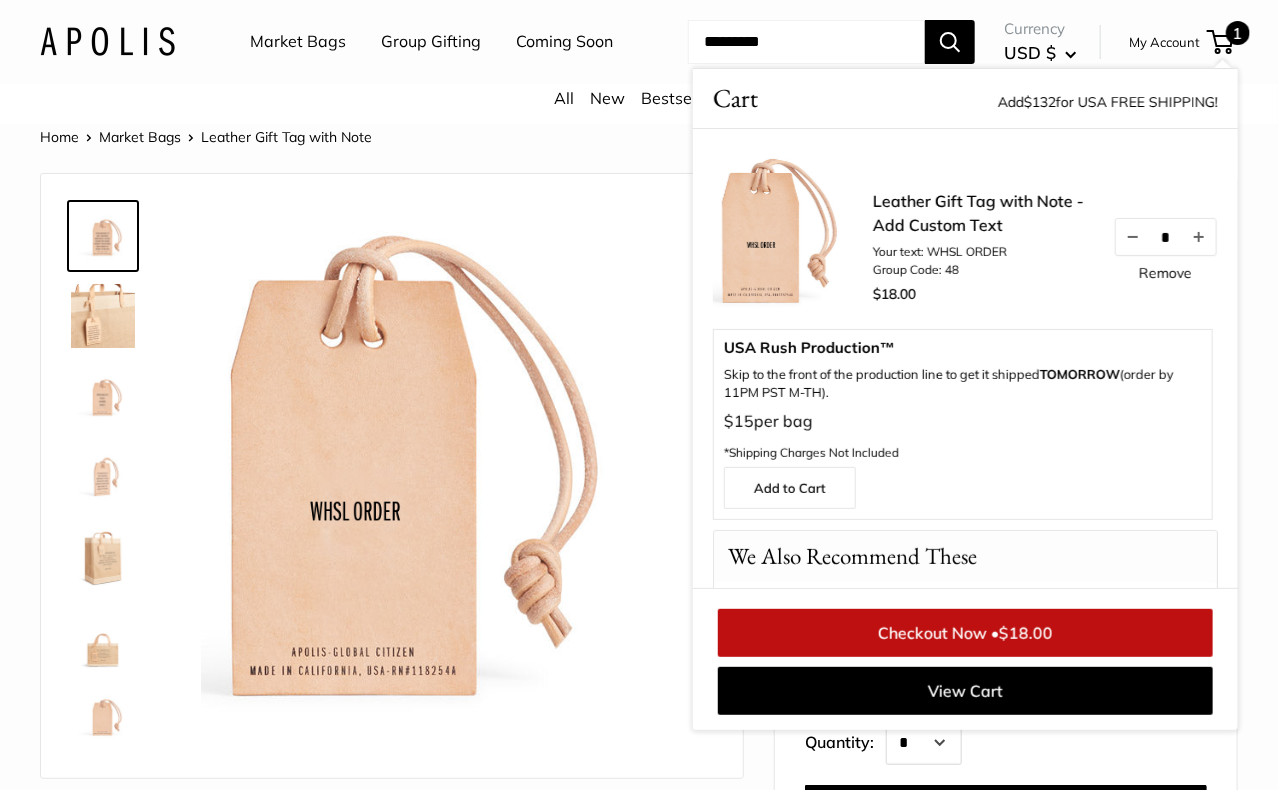 click on "*" at bounding box center [1166, 236] 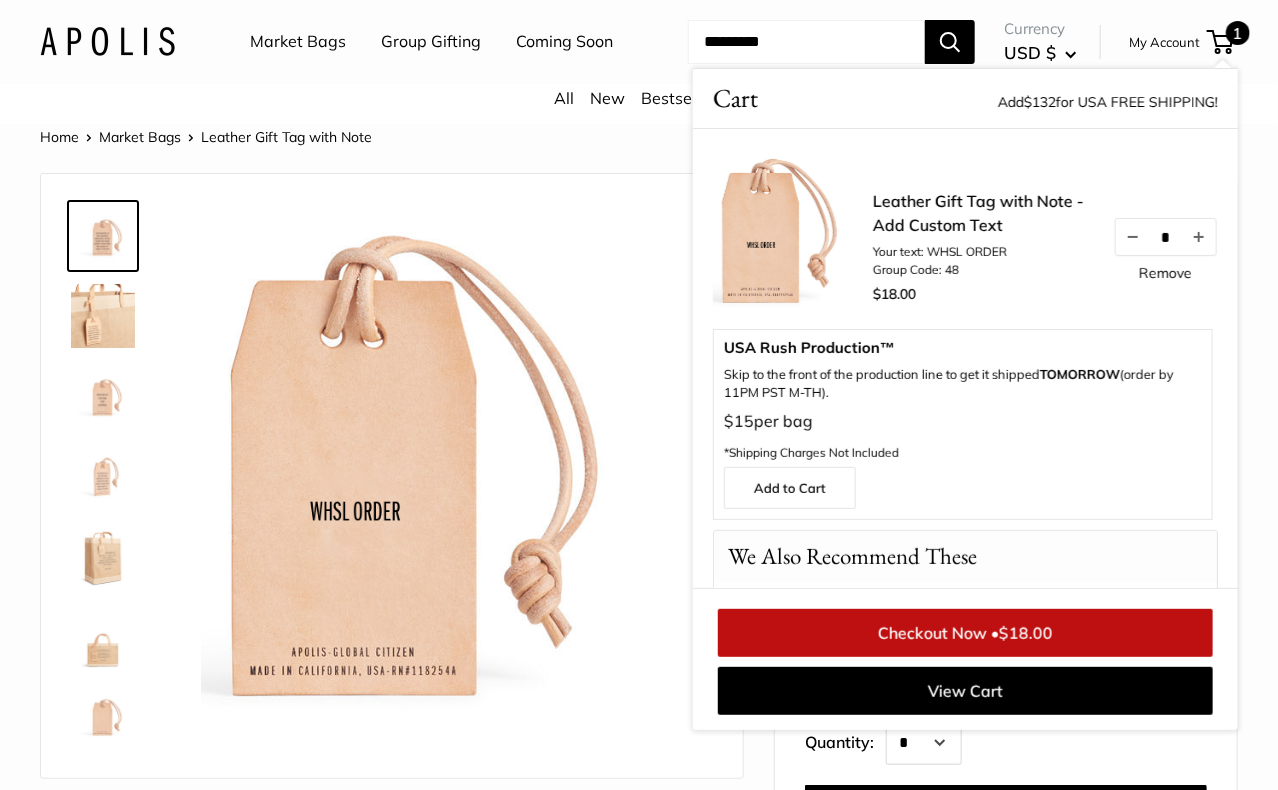drag, startPoint x: 1163, startPoint y: 288, endPoint x: 1132, endPoint y: 285, distance: 31.144823 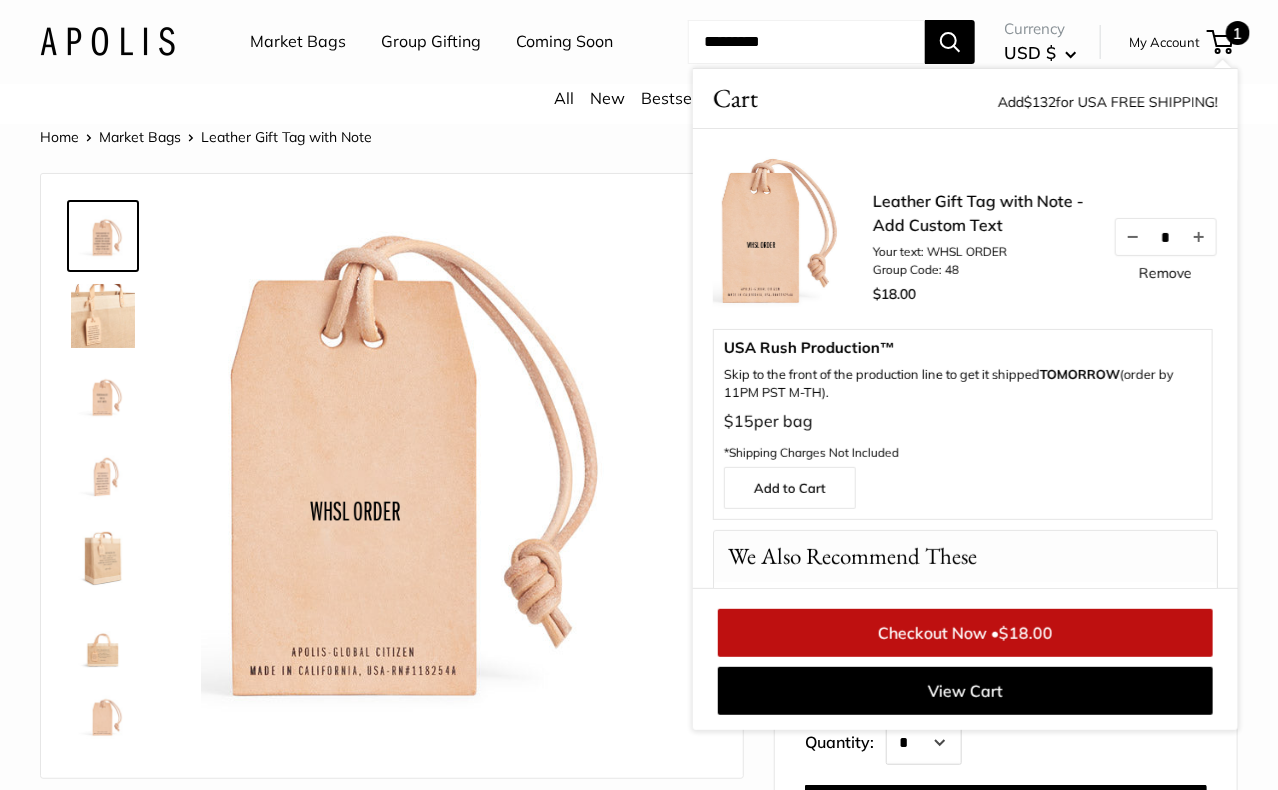 click on "*" at bounding box center [1166, 236] 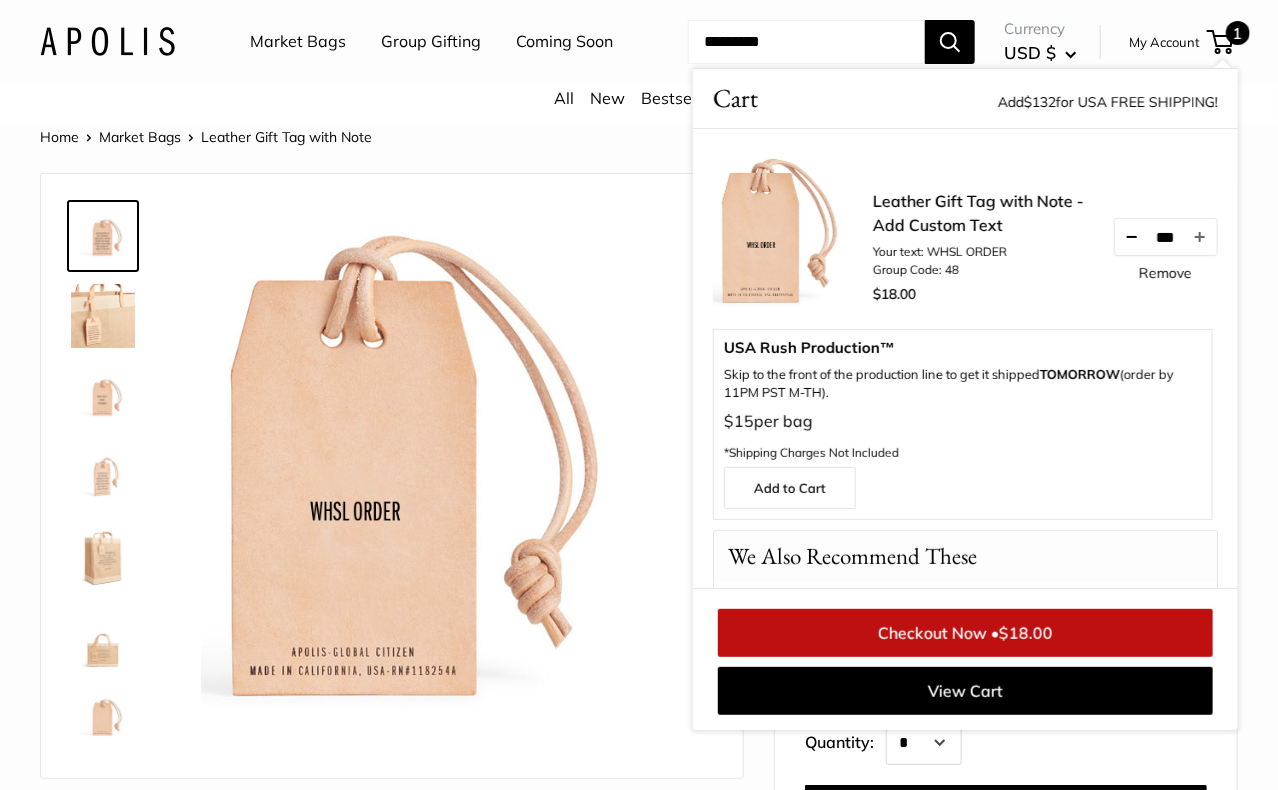 type on "***" 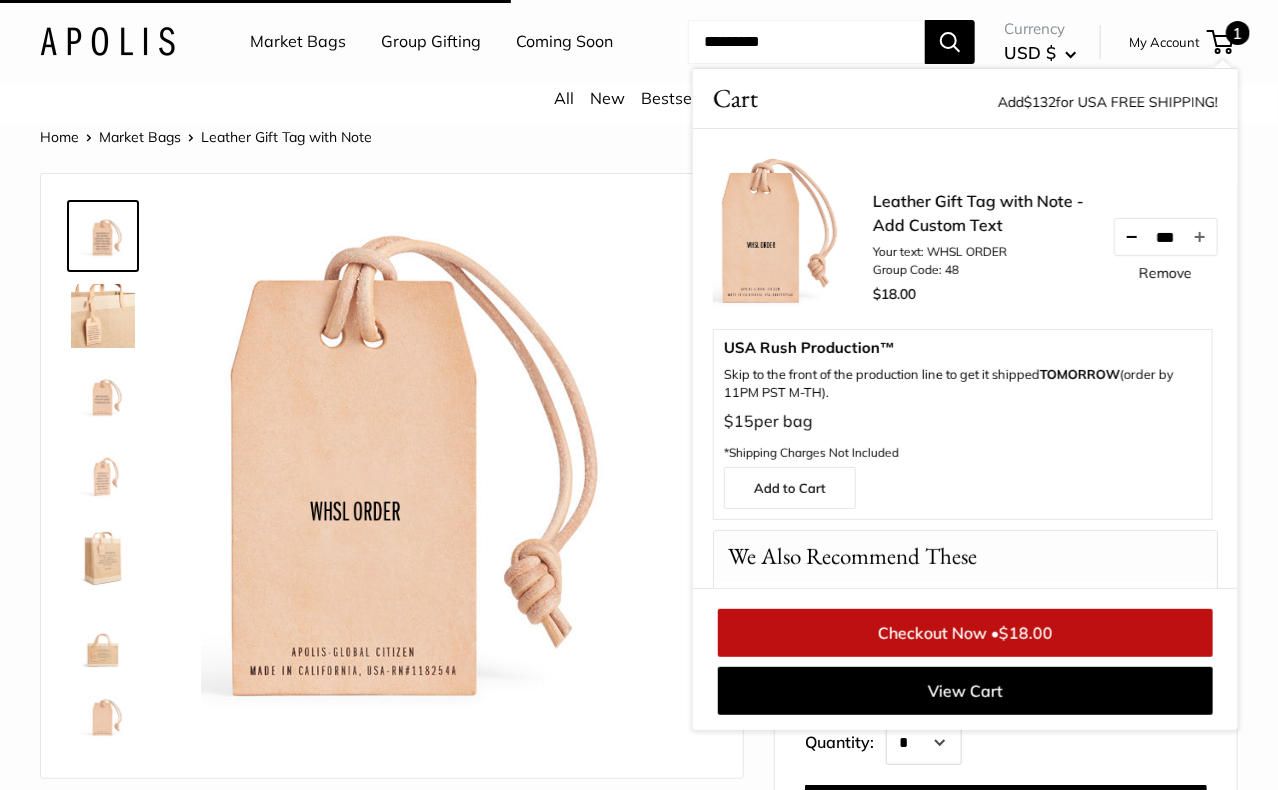 type 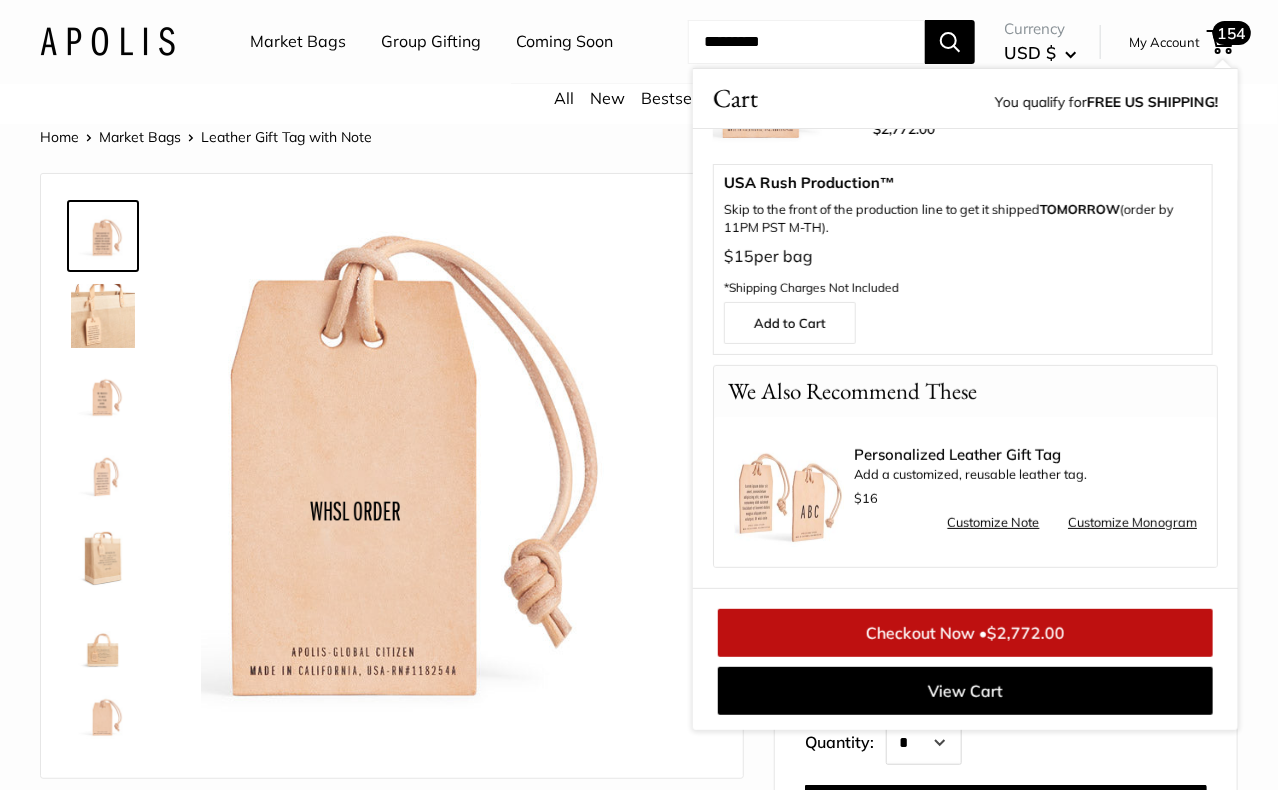 scroll, scrollTop: 0, scrollLeft: 0, axis: both 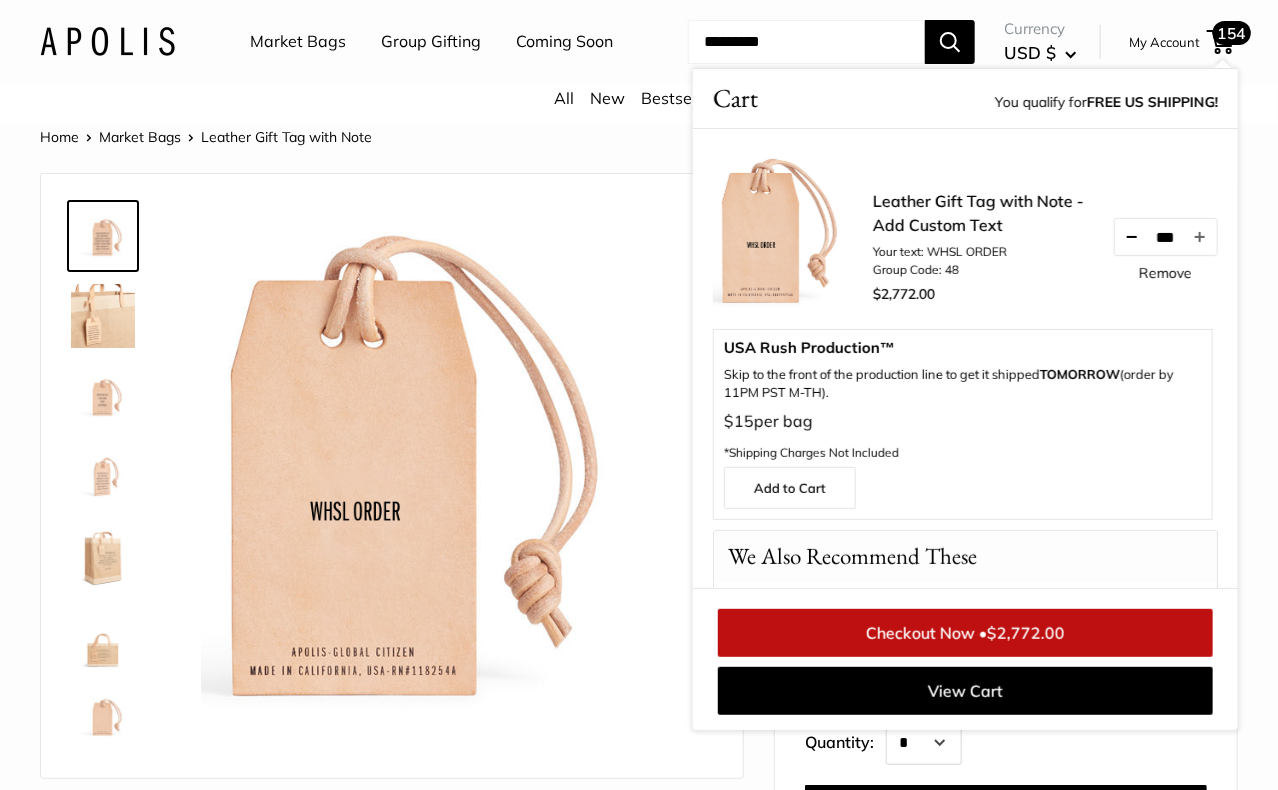 drag, startPoint x: 1176, startPoint y: 289, endPoint x: 1105, endPoint y: 286, distance: 71.063354 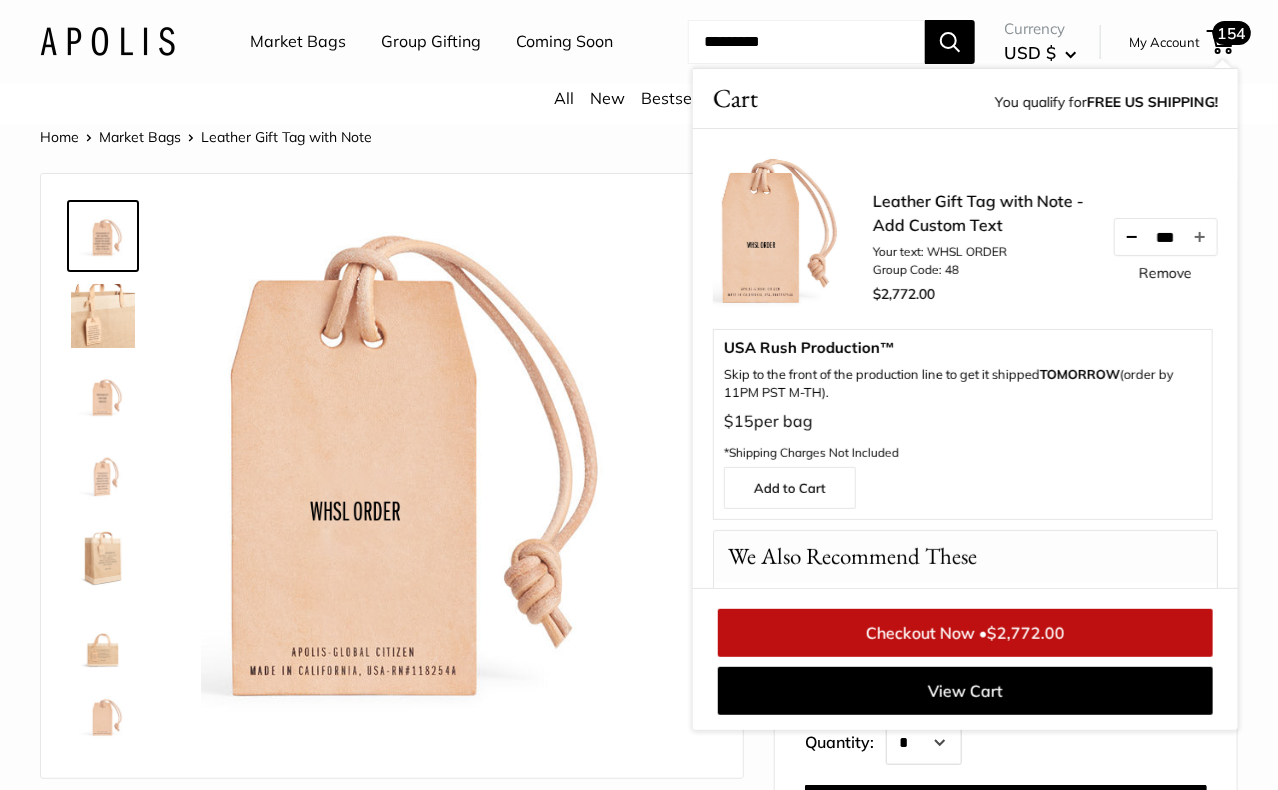 click on "***" at bounding box center [1166, 237] 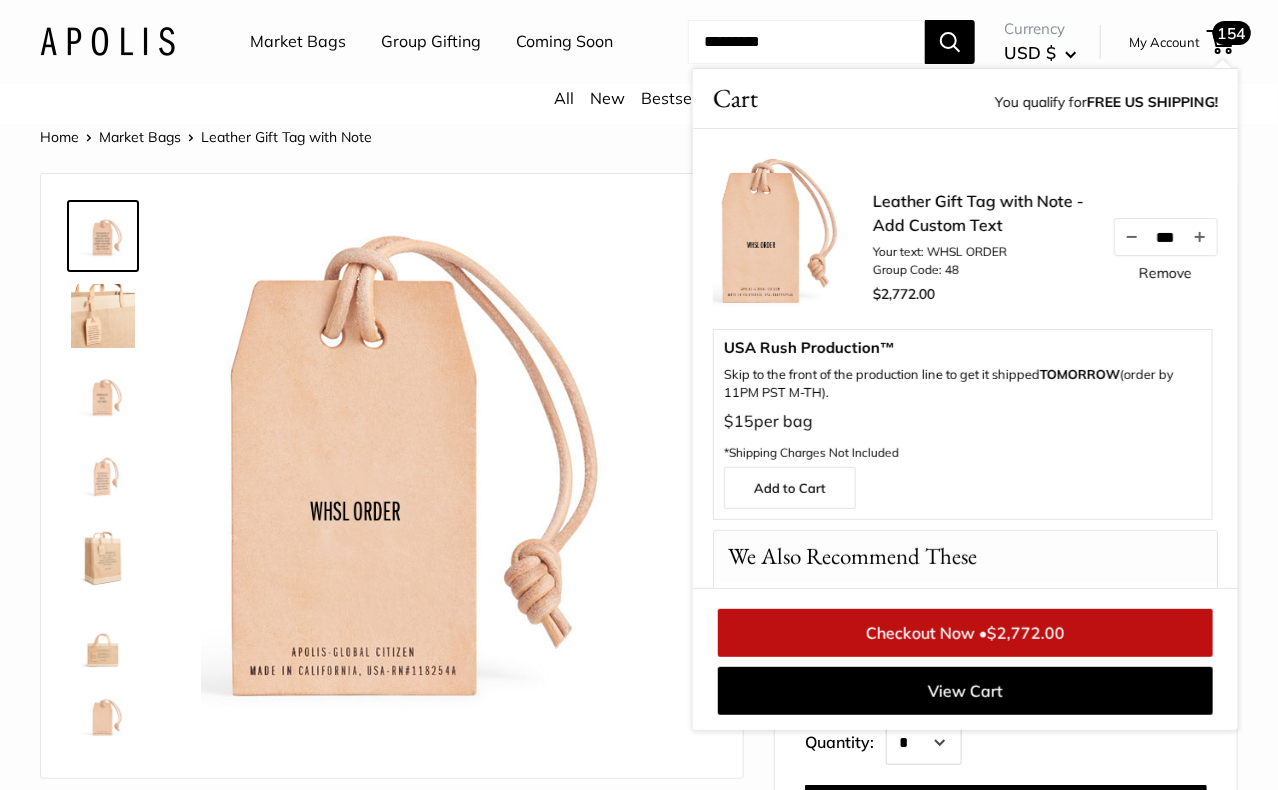 type on "***" 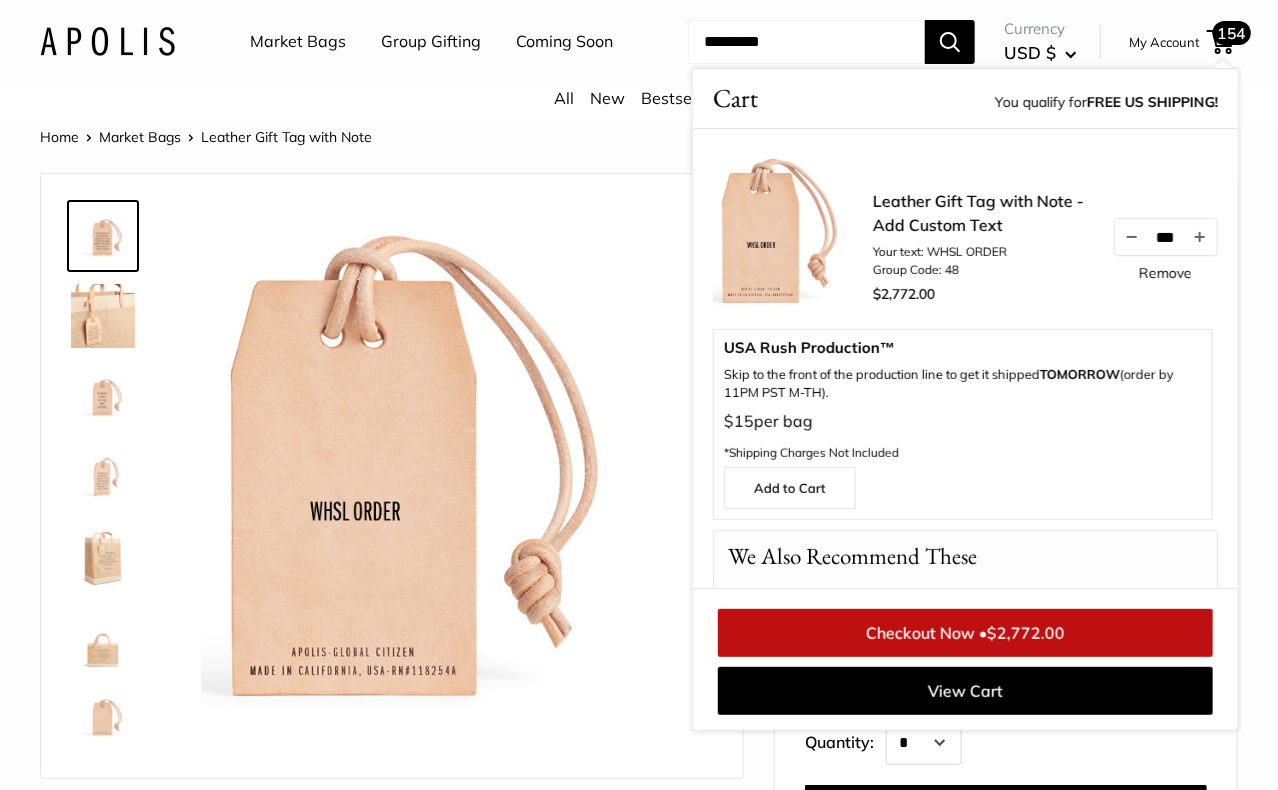 click on "Market Bags Group Gifting Coming Soon
Need help?
Text Us:  20919
hello@apolisglobal.com
Follow Us
Facebook
Twitter
Instagram
Pinterest
YouTube
Vimeo
Tumblr
Market Bags Group Gifting Coming Soon" at bounding box center [639, 42] 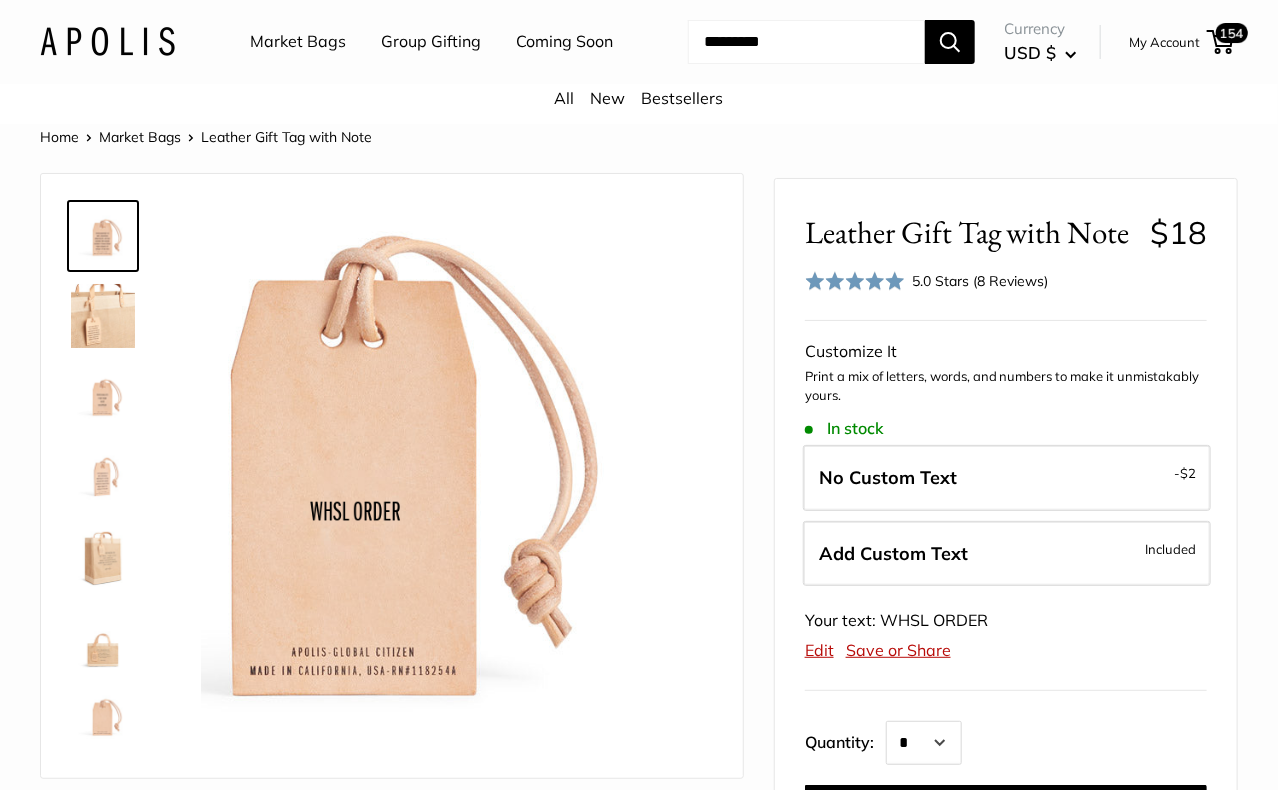 click on "Home
Market Bags
Leather Gift Tag with Note
3mm thick, vegetable tanned American leather
Here are a couple ideas for what to personalize this gift tag for...
Custom printed text with eco-friendly ink
5 oz vegetable tanned American leather" at bounding box center (639, 836) 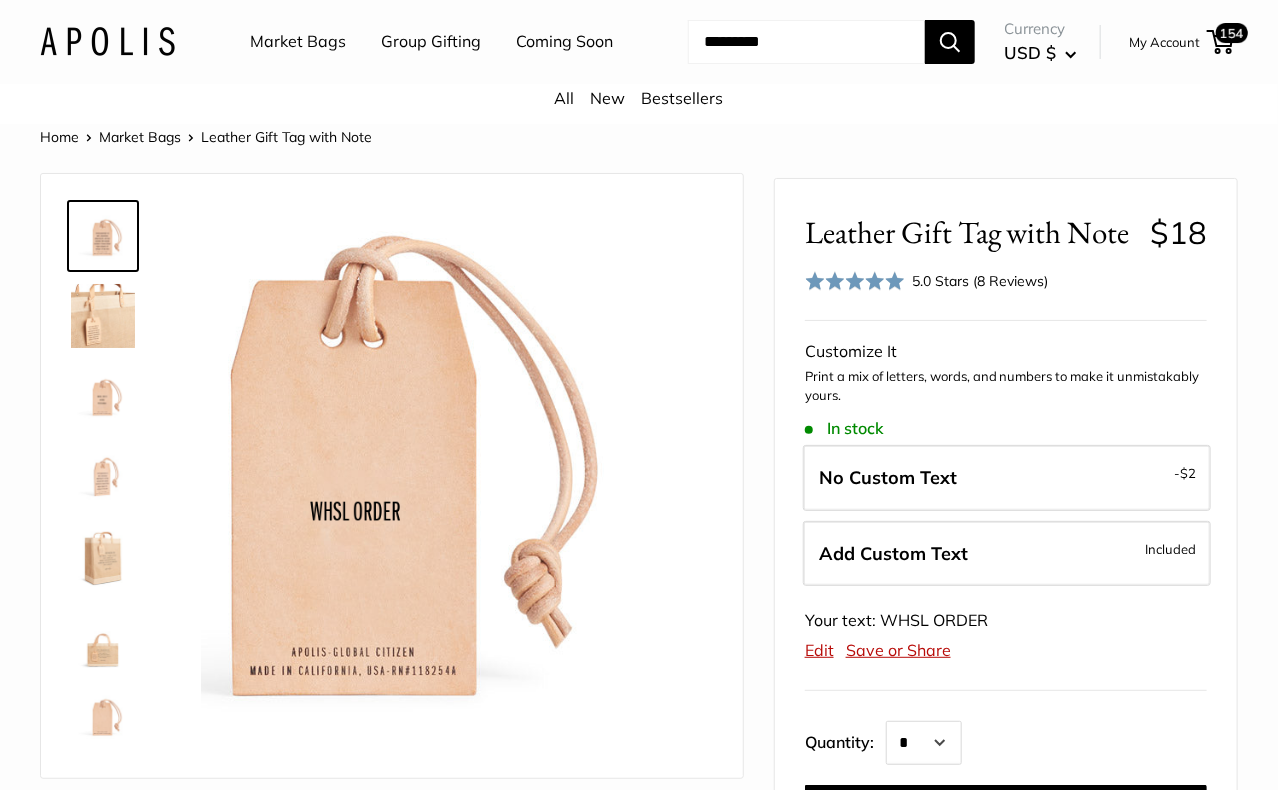 click on "Home
Market Bags
Leather Gift Tag with Note" at bounding box center [639, 137] 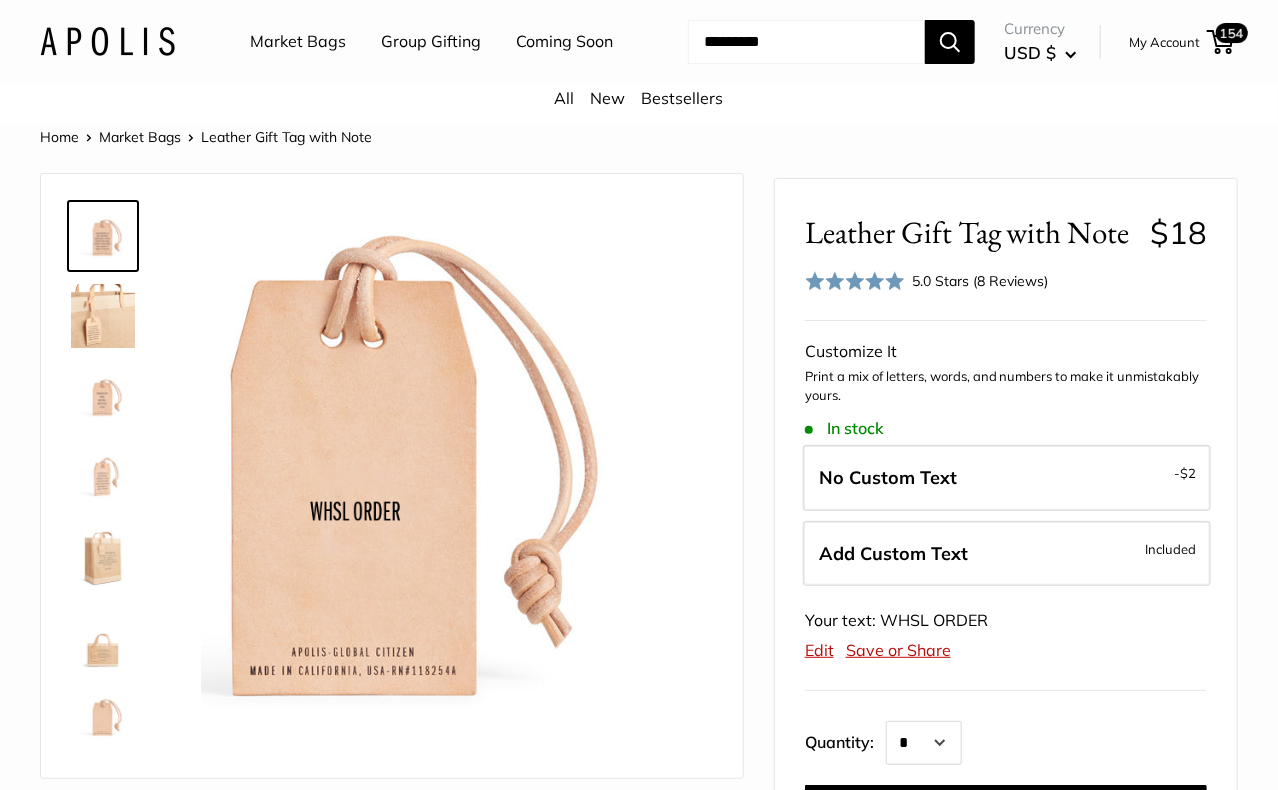 click on "Home
Market Bags
Leather Gift Tag with Note
3mm thick, vegetable tanned American leather
Here are a couple ideas for what to personalize this gift tag for...
Custom printed text with eco-friendly ink
5 oz vegetable tanned American leather" at bounding box center [639, 836] 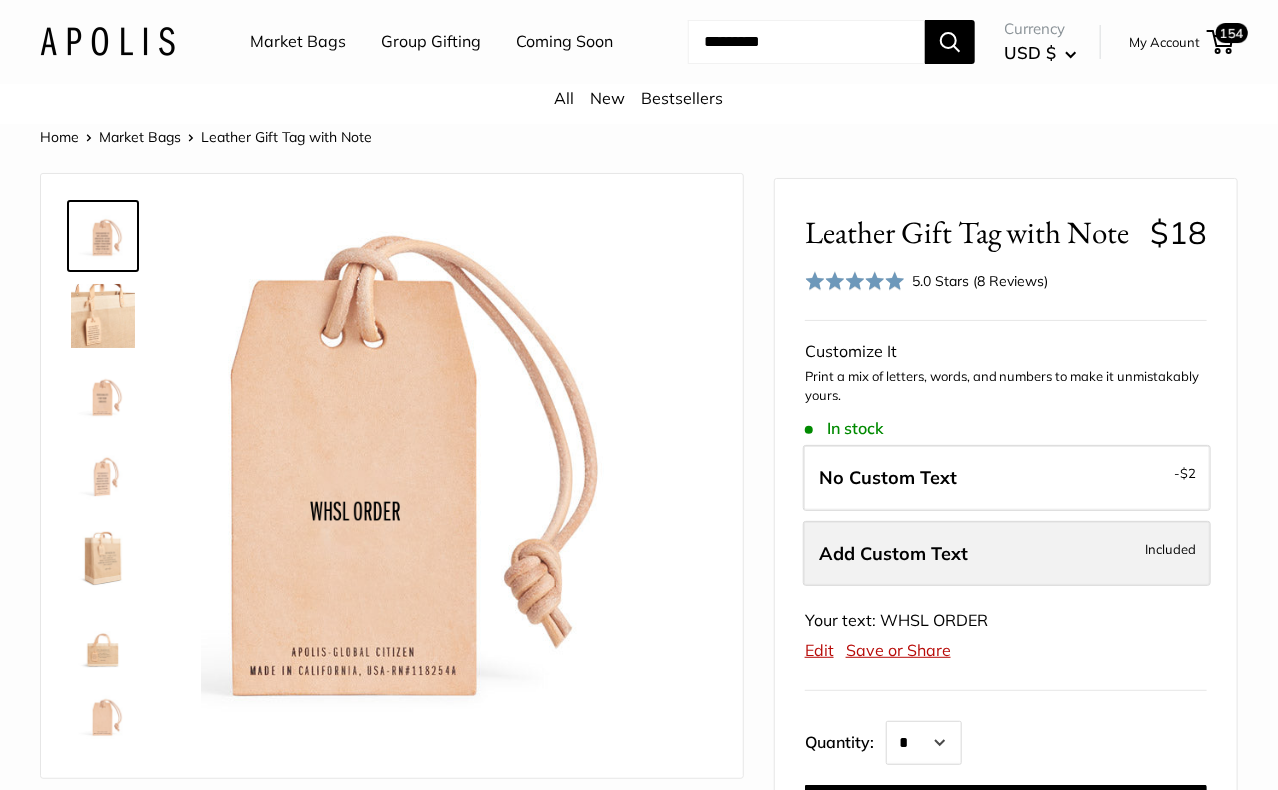 click on "Add Custom Text" at bounding box center [893, 553] 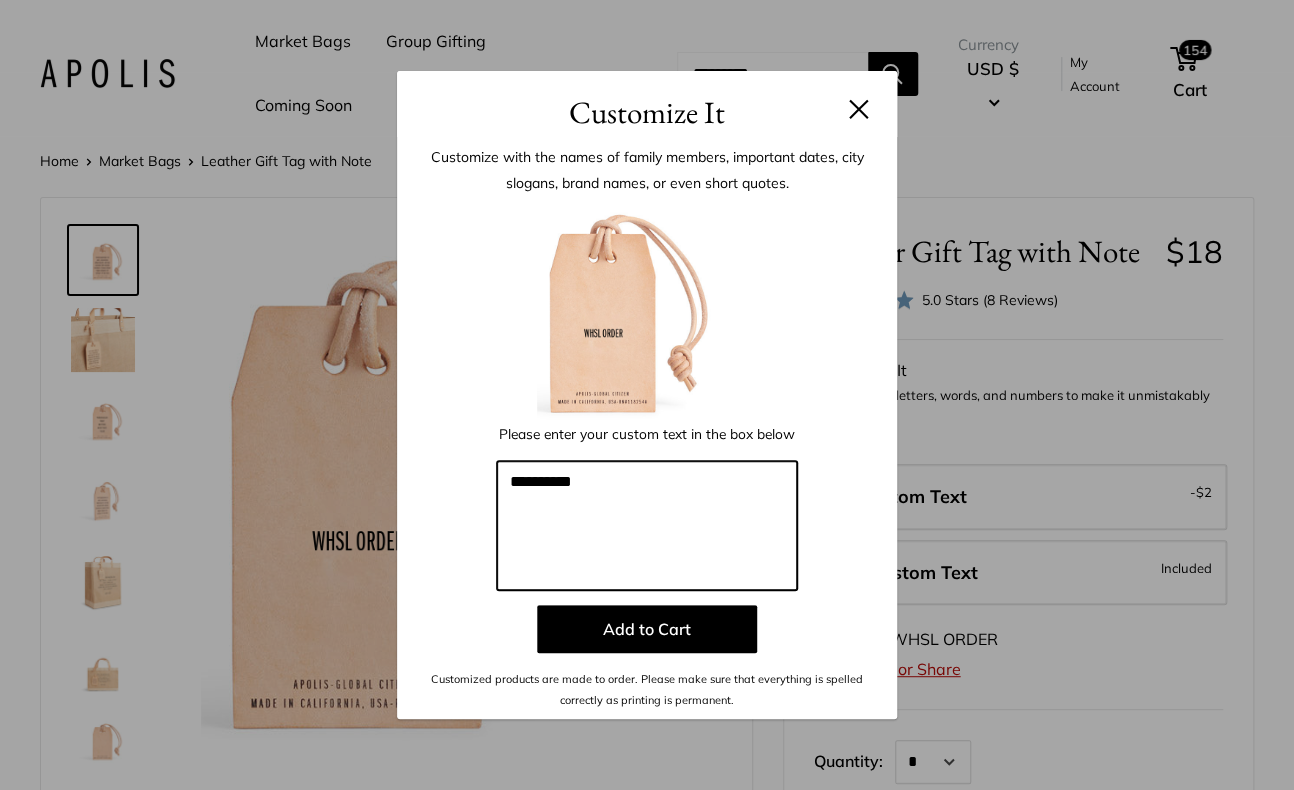 click on "**********" at bounding box center [647, 526] 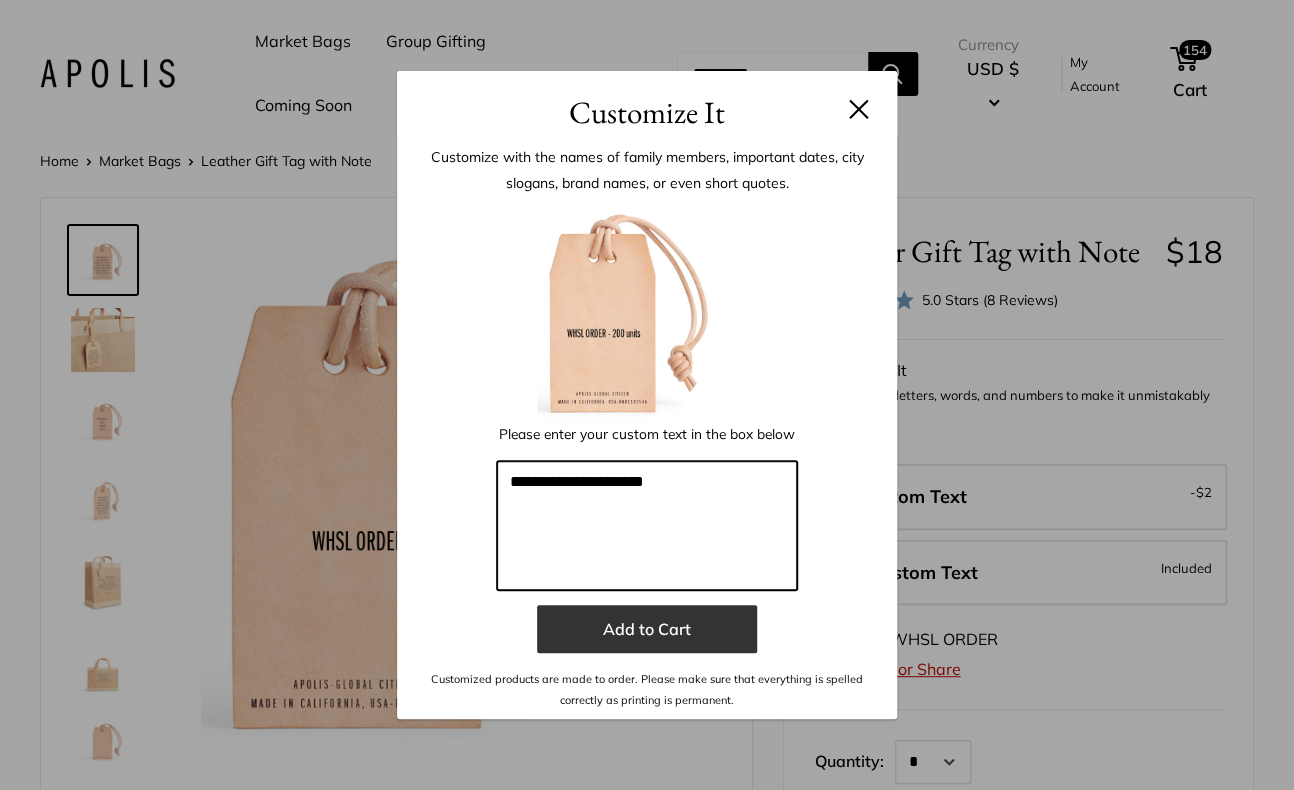 type on "**********" 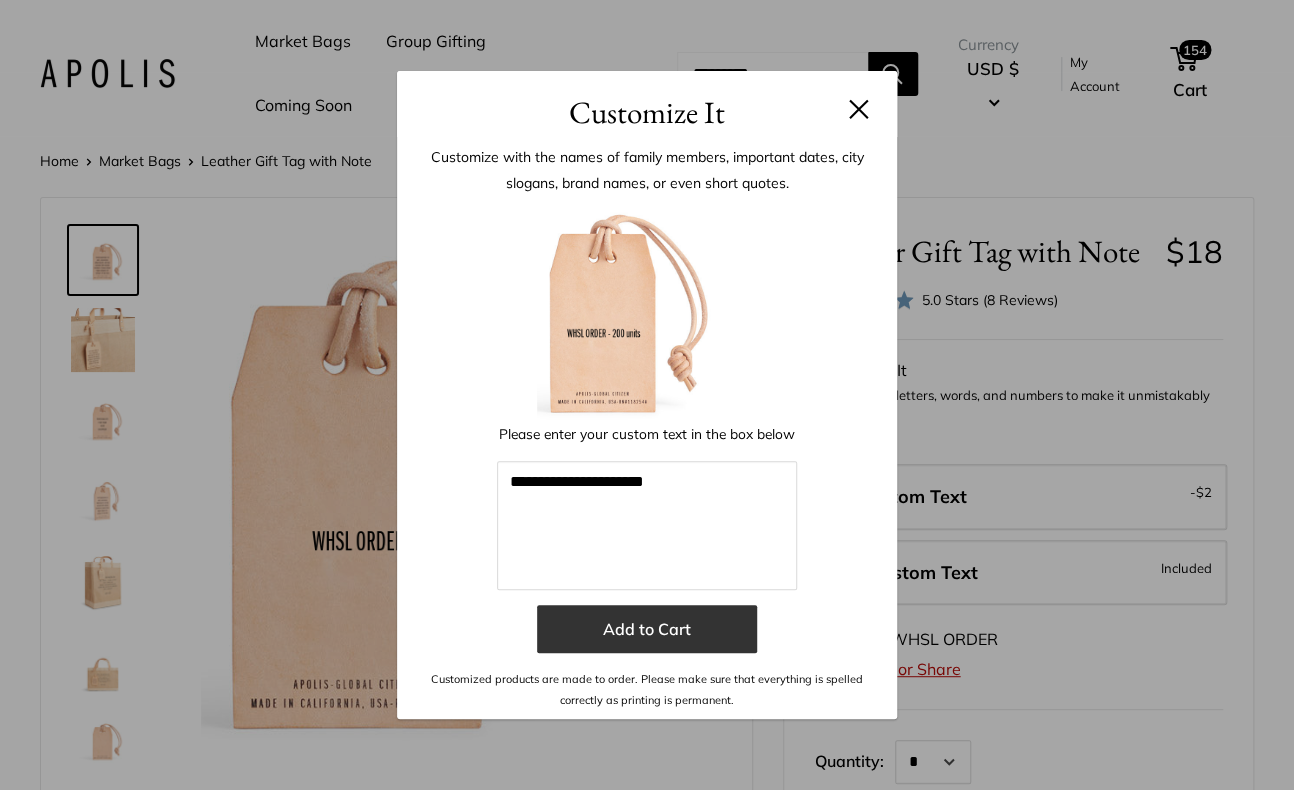 click on "Add to Cart" at bounding box center [647, 629] 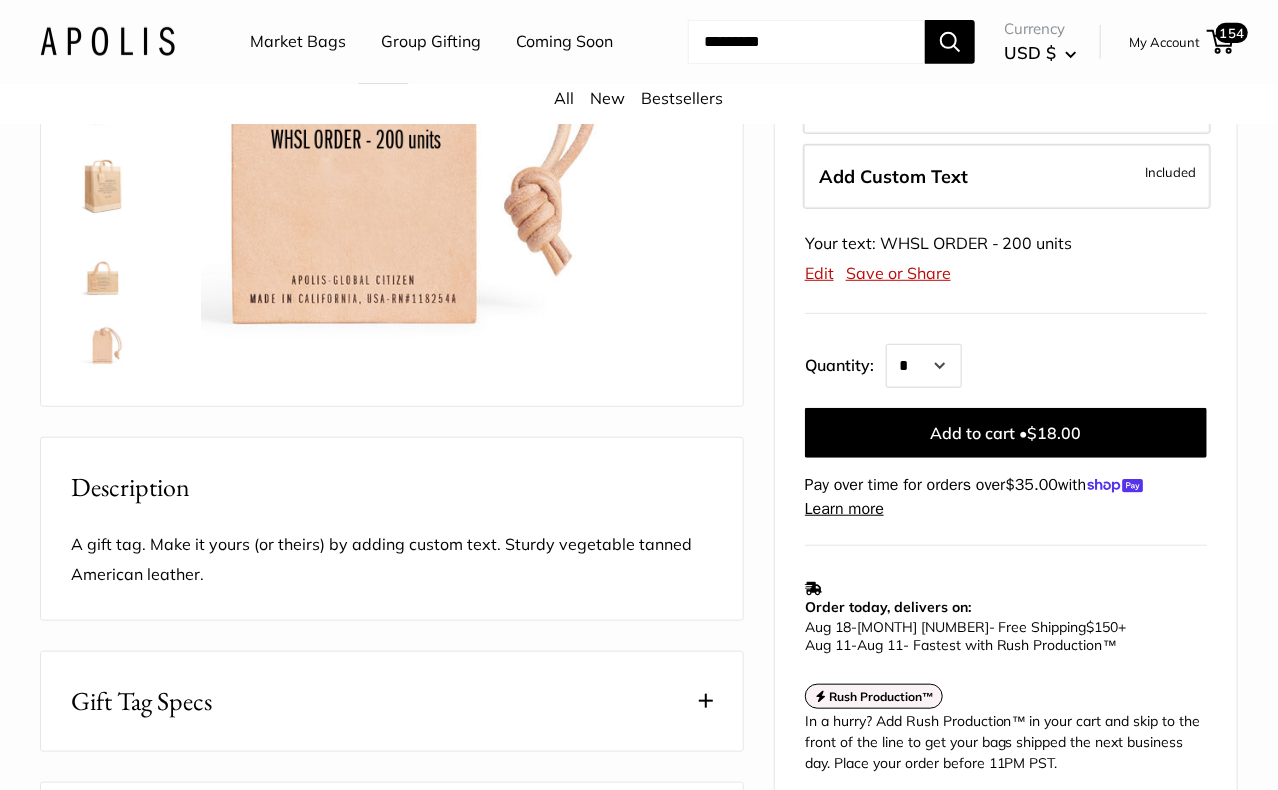 scroll, scrollTop: 400, scrollLeft: 0, axis: vertical 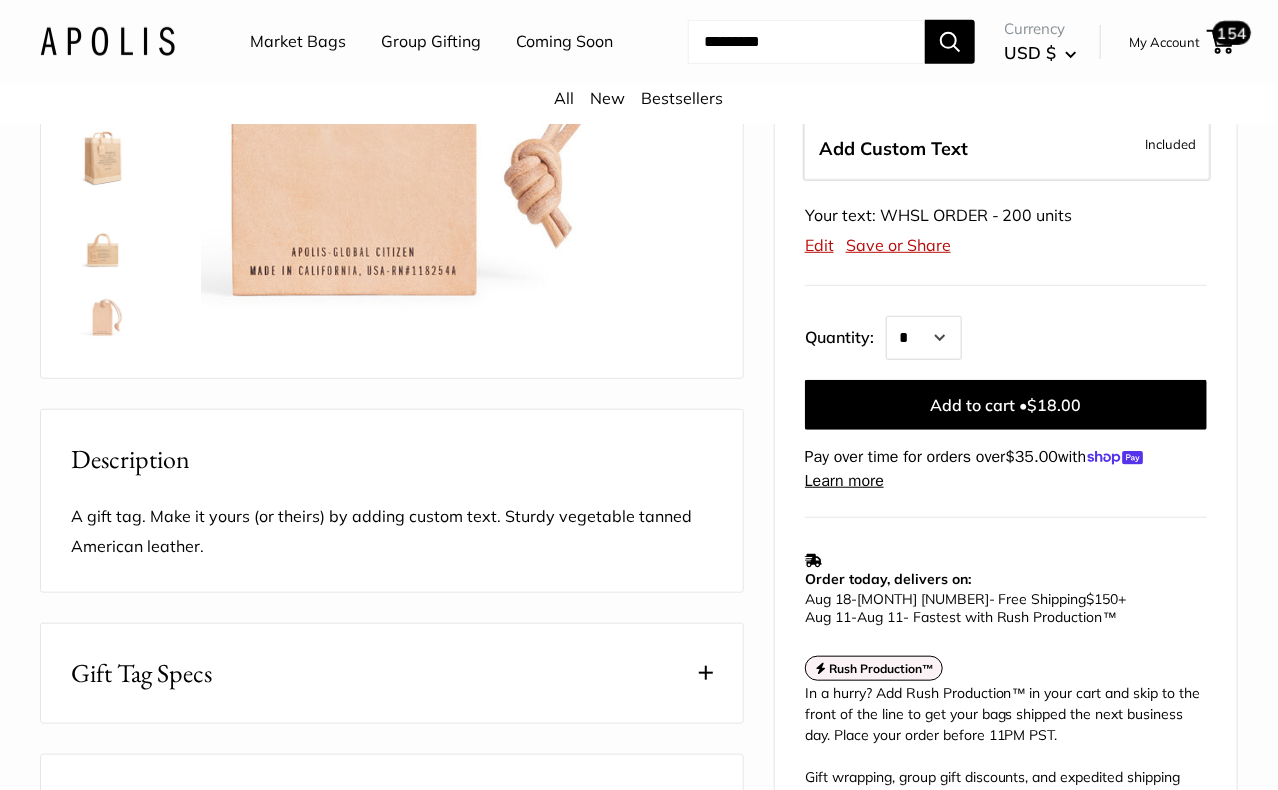 click on "154" at bounding box center (1220, 42) 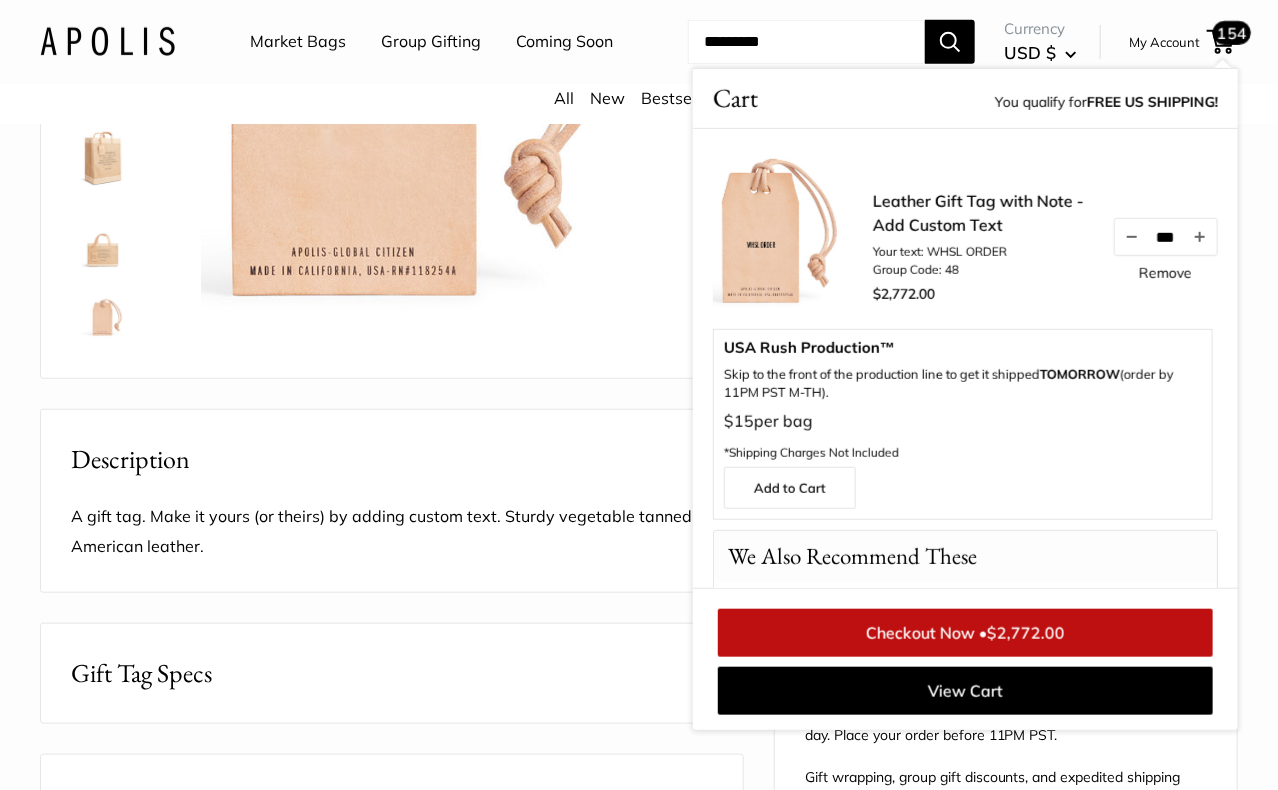 click on "Remove" at bounding box center [1165, 273] 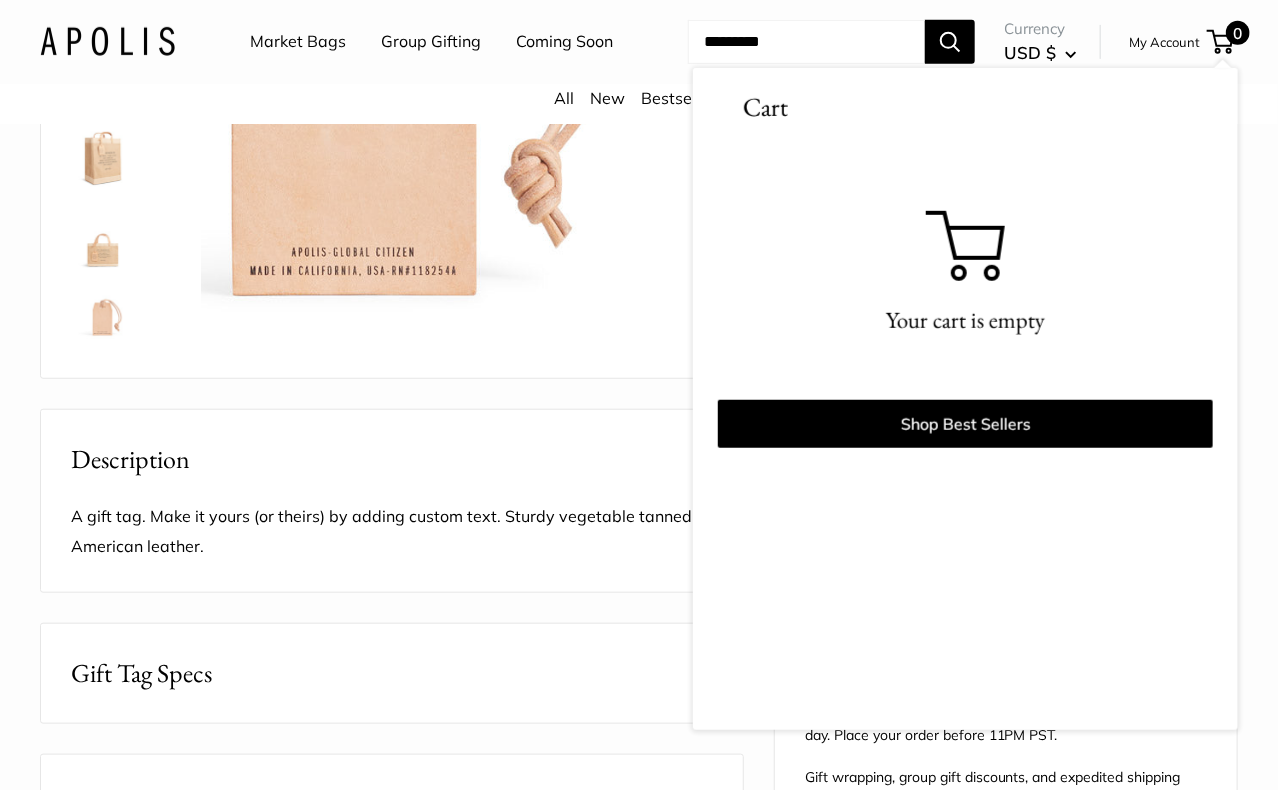 click on "Market Bags Group Gifting Coming Soon
Need help?
Text Us:  20919
hello@apolisglobal.com
Follow Us
Facebook
Twitter
Instagram
Pinterest
YouTube
Vimeo
Tumblr
Market Bags Group Gifting Coming Soon" at bounding box center [639, 42] 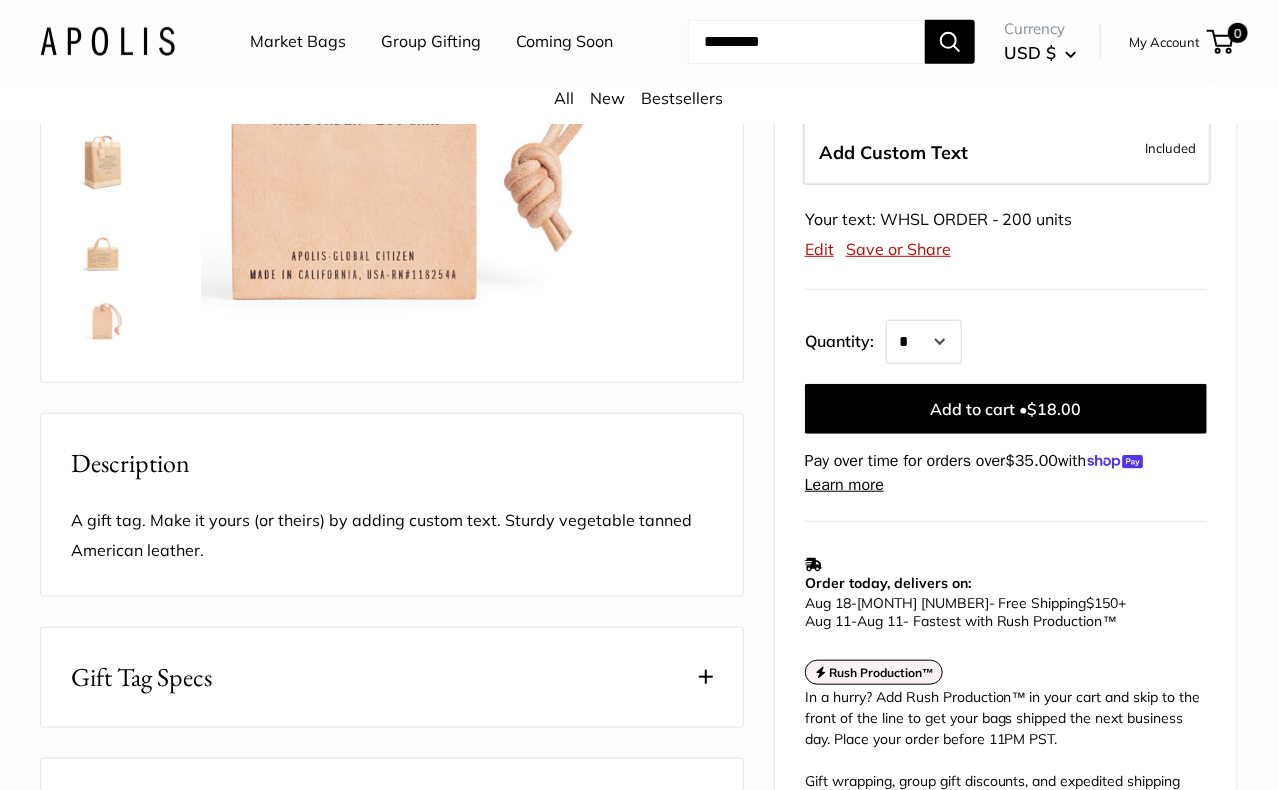 scroll, scrollTop: 400, scrollLeft: 0, axis: vertical 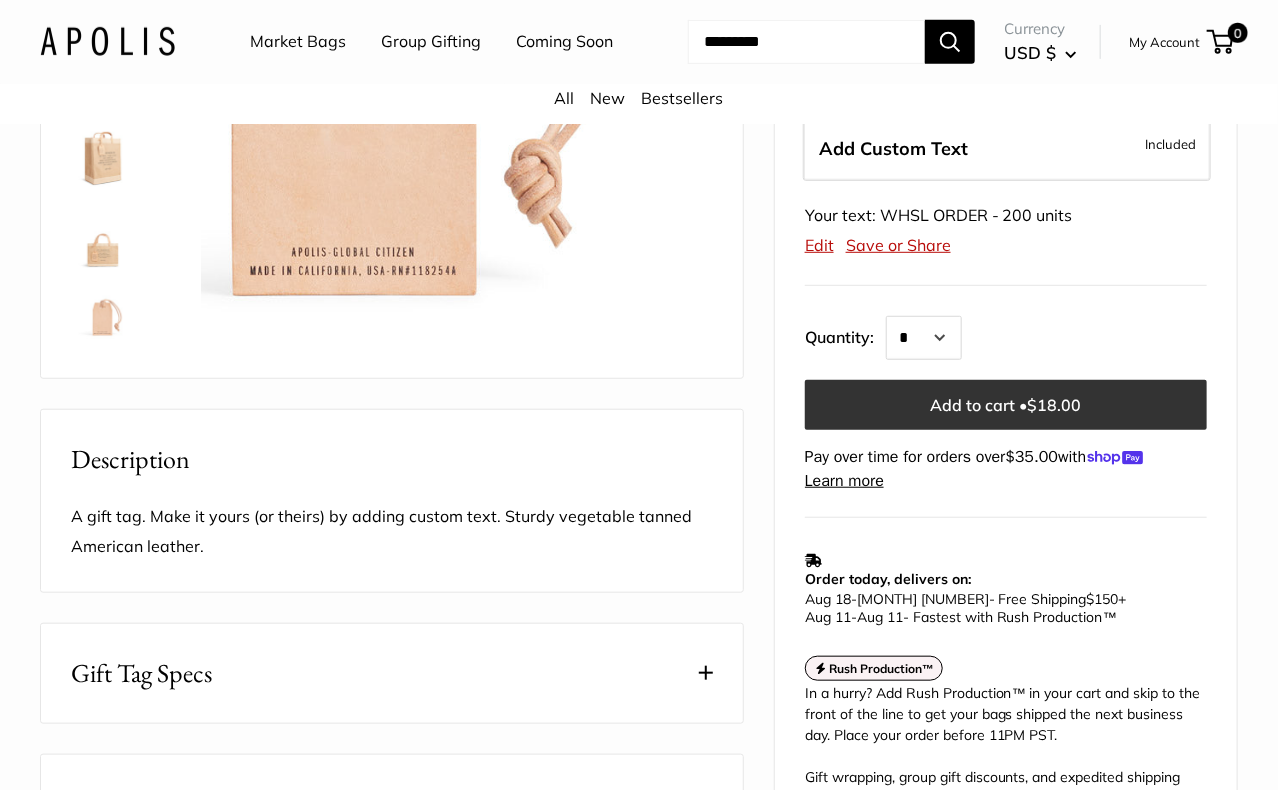 click on "Add to cart •  $18.00" at bounding box center [1006, 405] 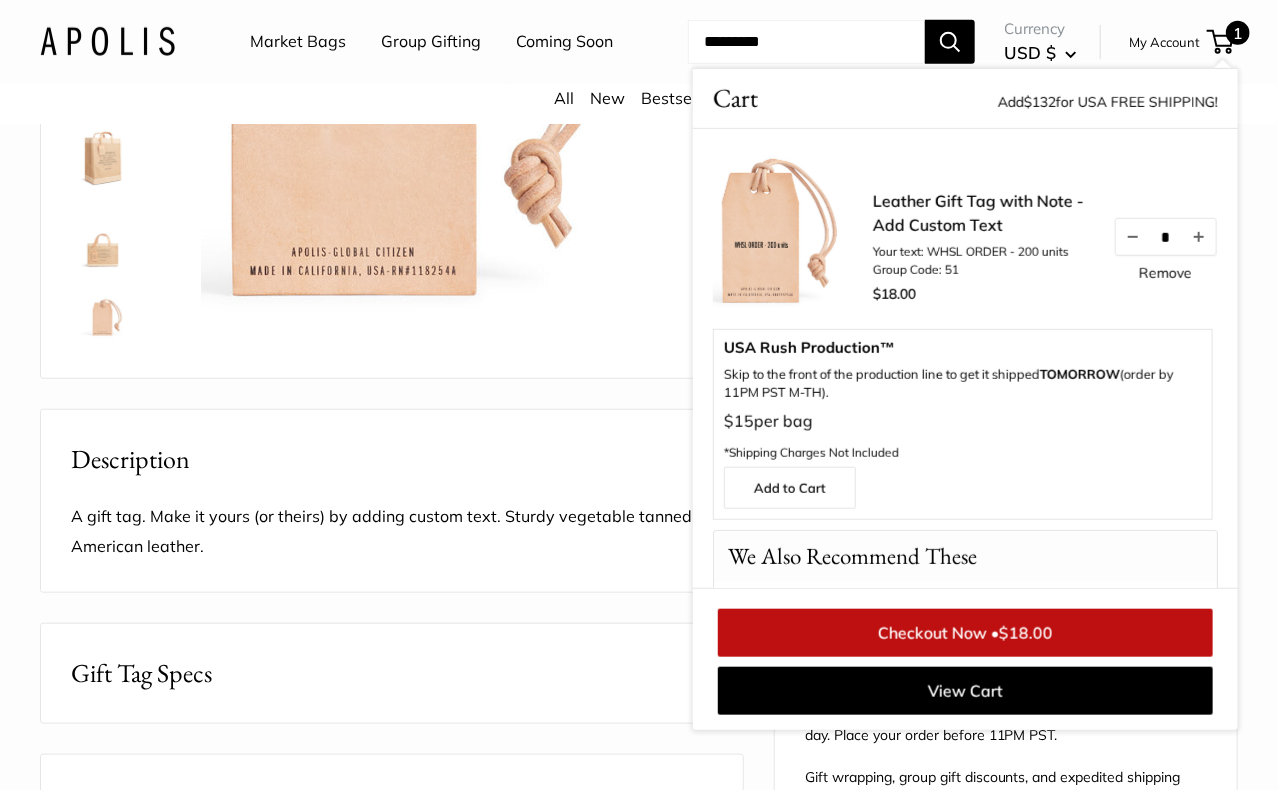 drag, startPoint x: 1162, startPoint y: 288, endPoint x: 1137, endPoint y: 288, distance: 25 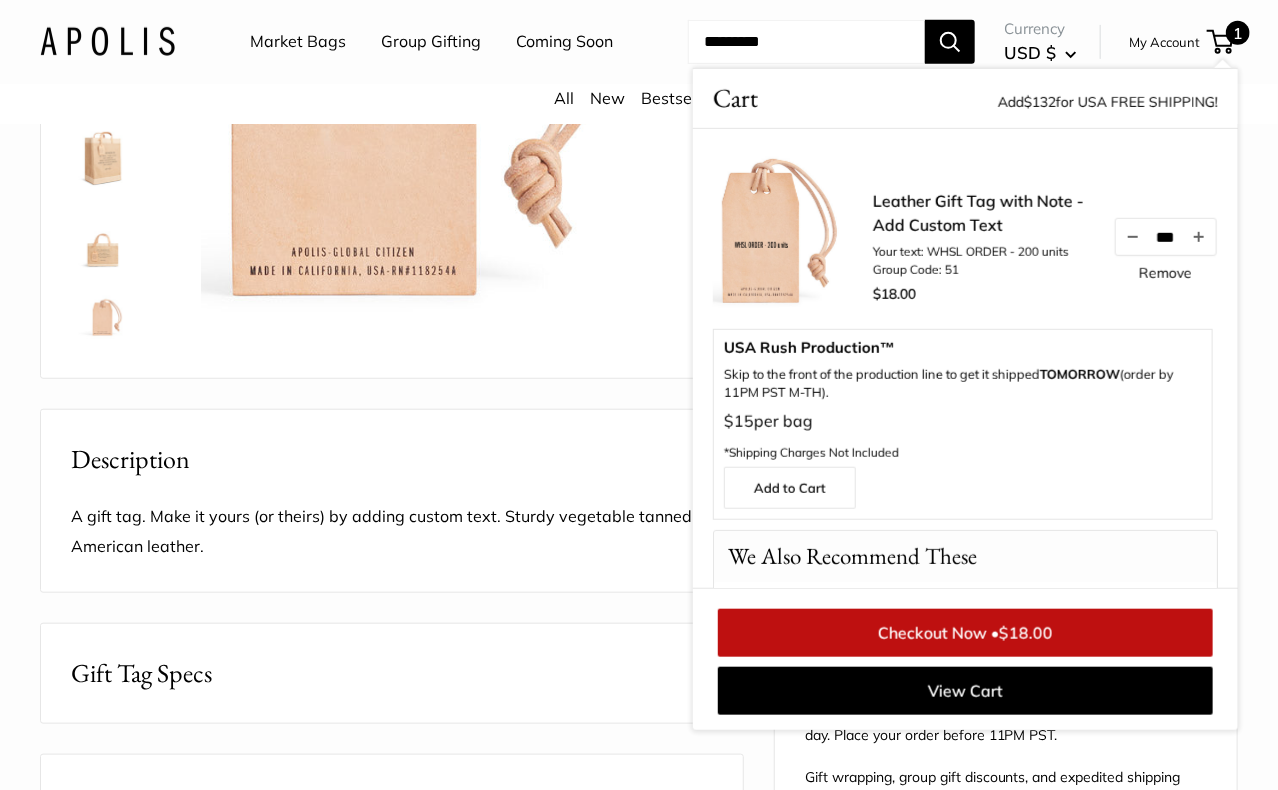 type on "***" 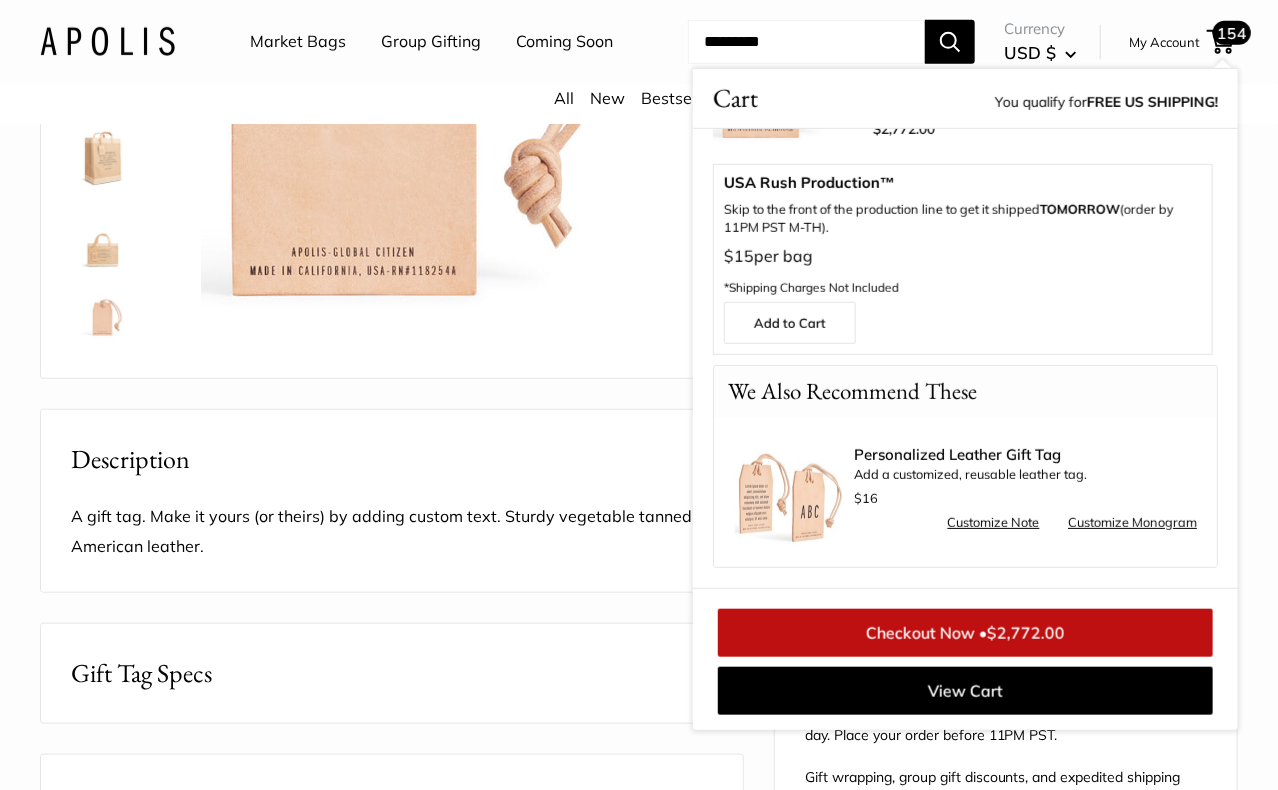 scroll, scrollTop: 177, scrollLeft: 0, axis: vertical 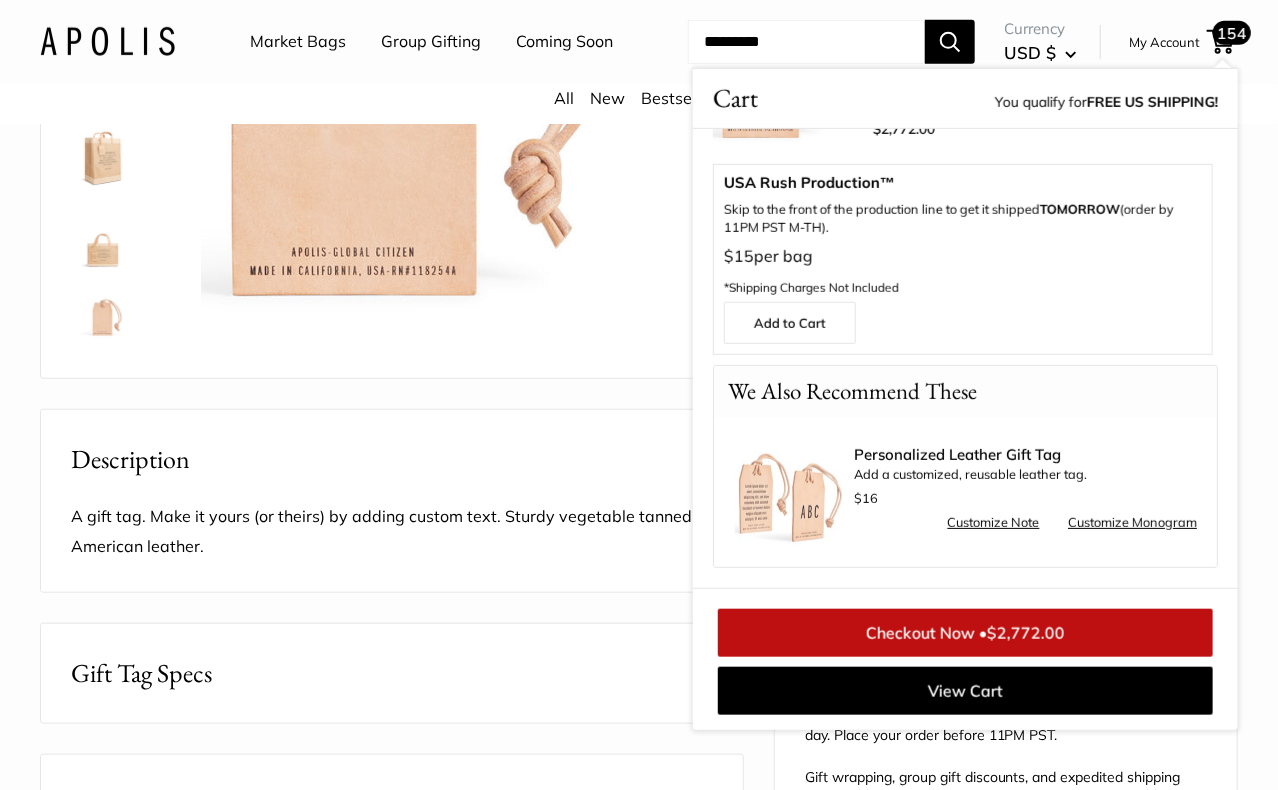 click on "Checkout Now •  $2,772.00" at bounding box center [965, 633] 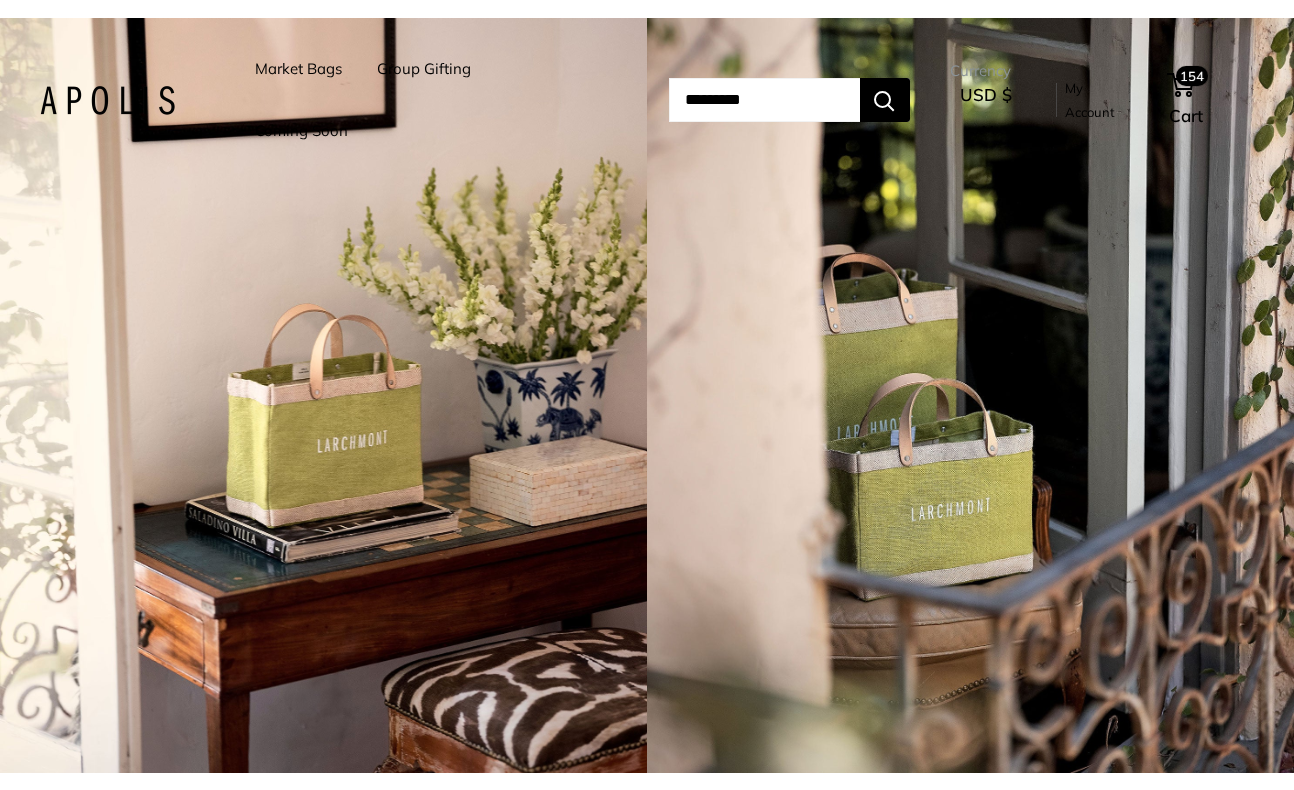 scroll, scrollTop: 0, scrollLeft: 0, axis: both 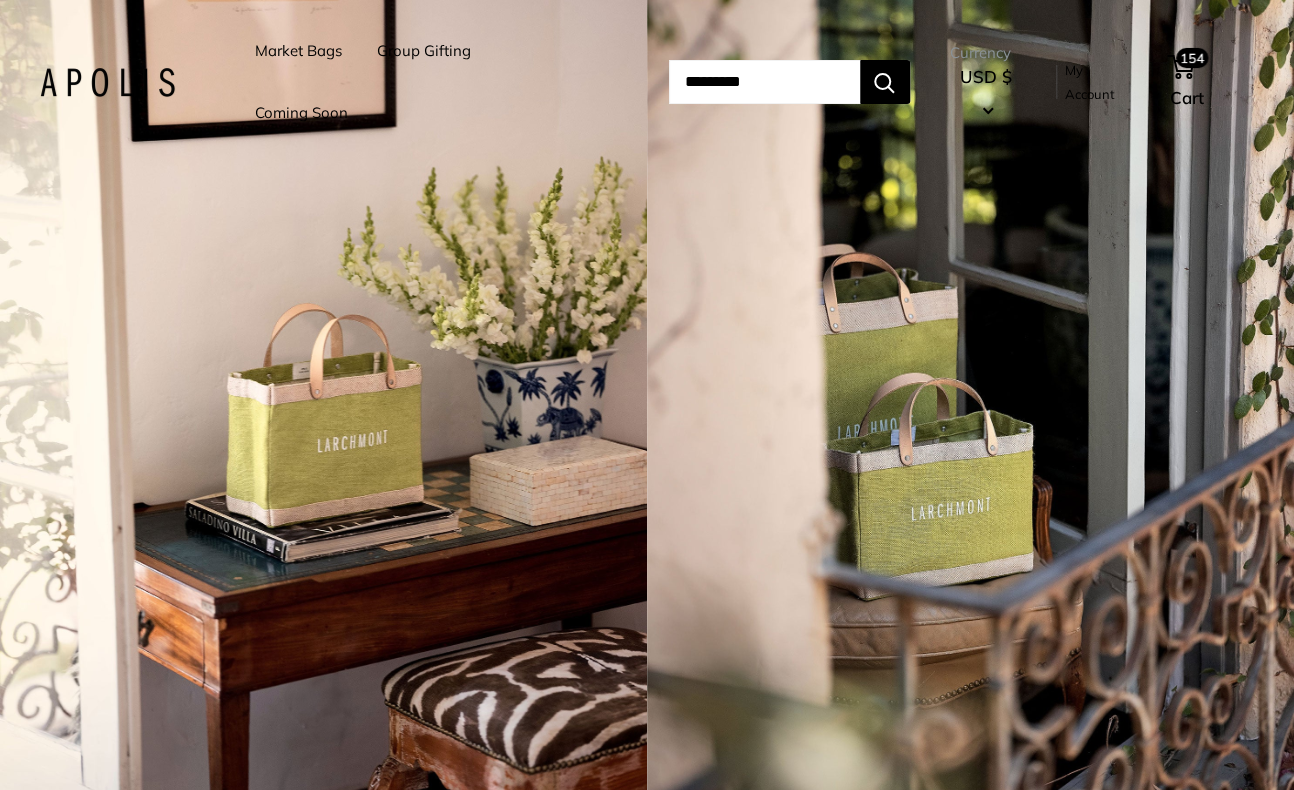 click at bounding box center [764, 82] 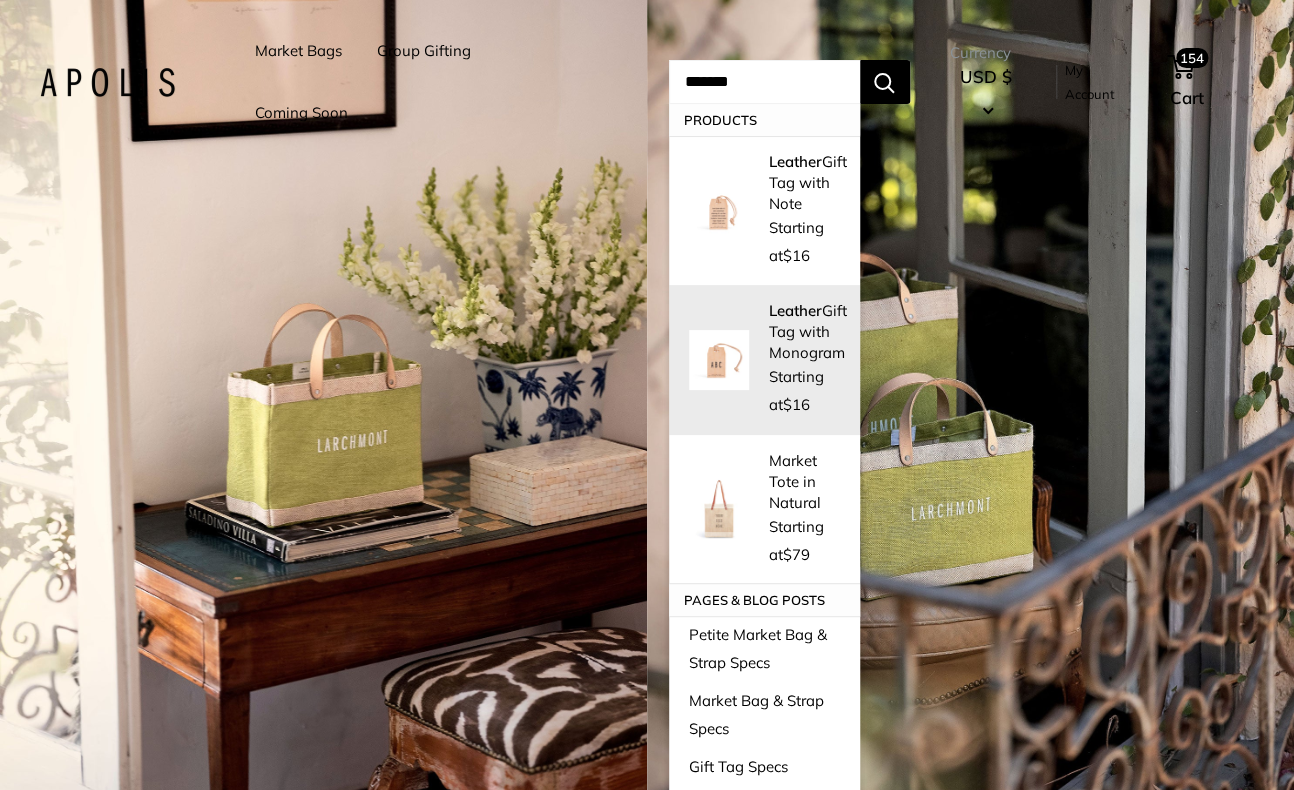 type on "*******" 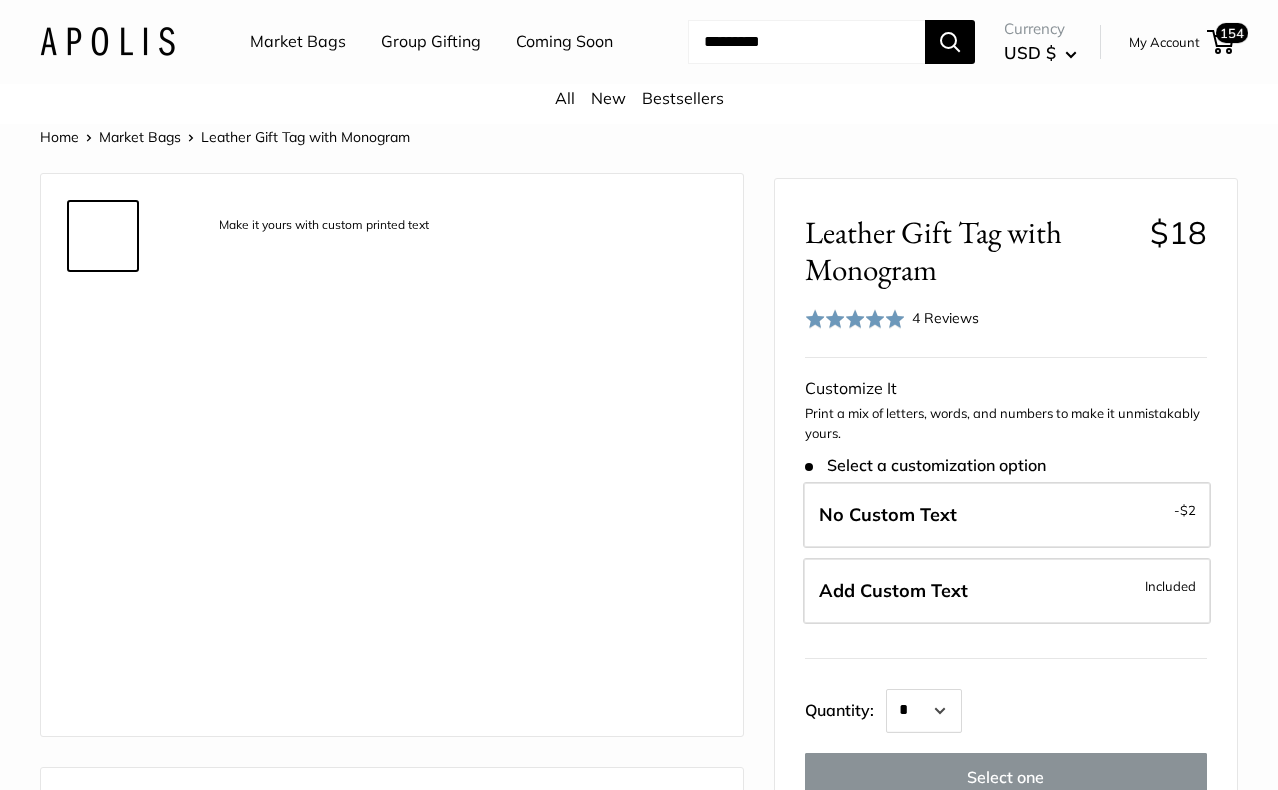 scroll, scrollTop: 0, scrollLeft: 0, axis: both 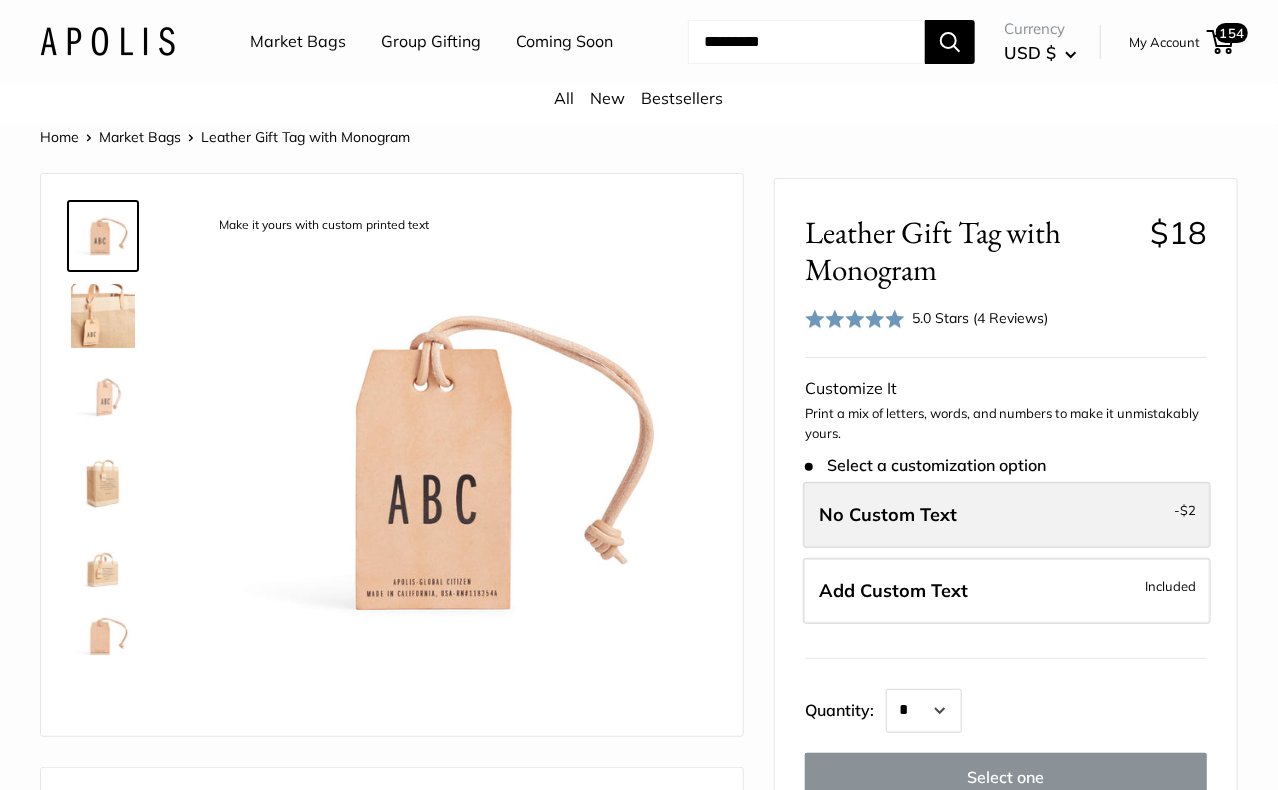 click on "No Custom Text
- $2" at bounding box center (1007, 515) 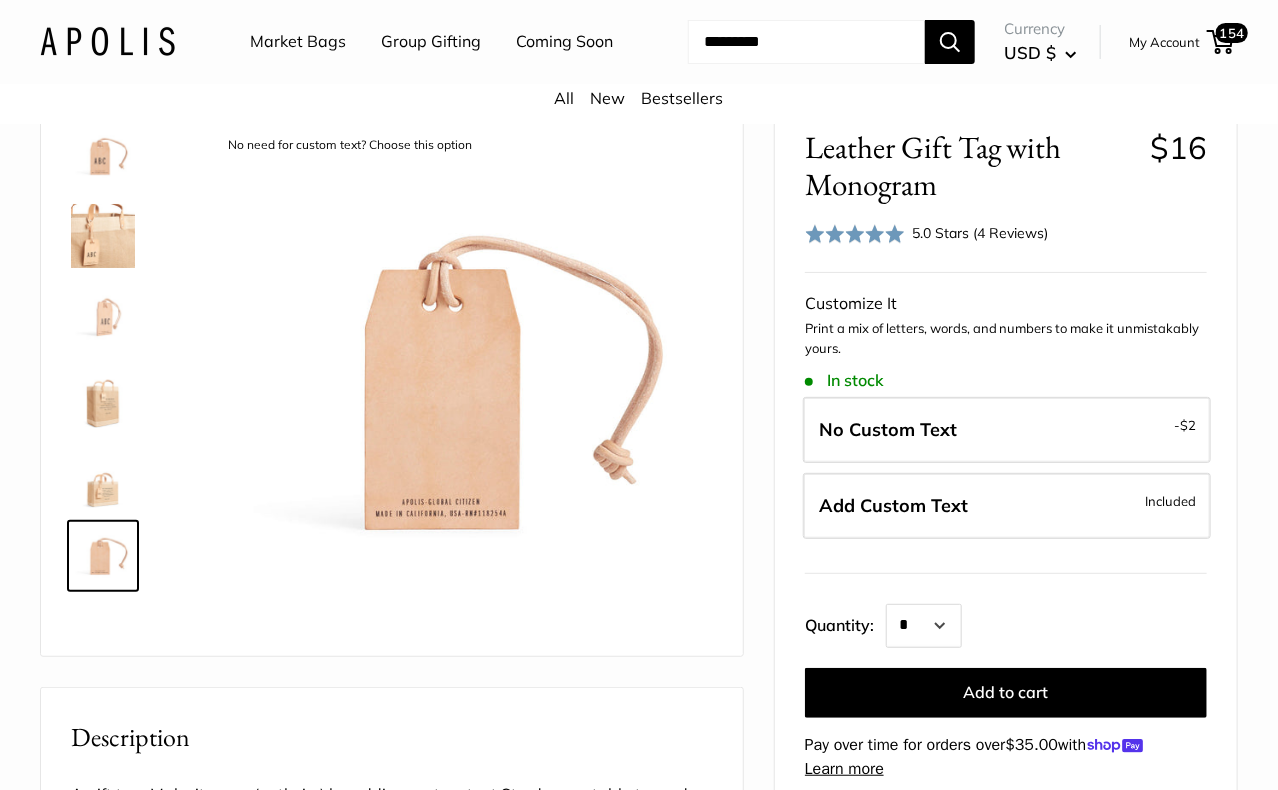 scroll, scrollTop: 300, scrollLeft: 0, axis: vertical 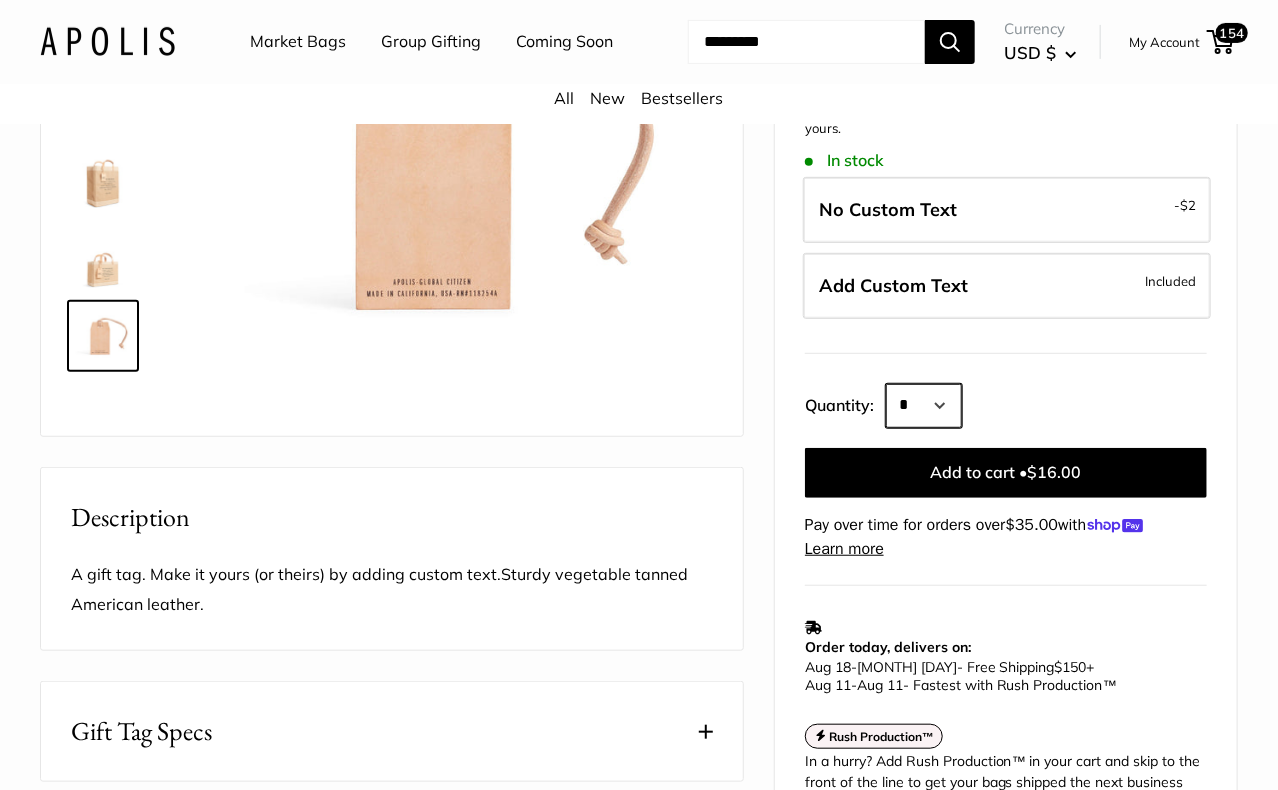 click on "* * * * * * * * * *** *** *** *** *** *** *** *** *** *** *** *** *** *** *** *** *** *** *** *** *** *** *** *** *** *** *** *** *** *** *** *** *** *** *** *** *** *** *** *** *** *** *** *** *** *** *** *** *** *** *** *** *** *** *** *** *** *** *** *** *** *** *** *** *** *** *** *** *** *** *** *** *** *** *** *** *** *** *** *** *** *** *** *** *** *** *** *** *** *** ****" at bounding box center [924, 406] 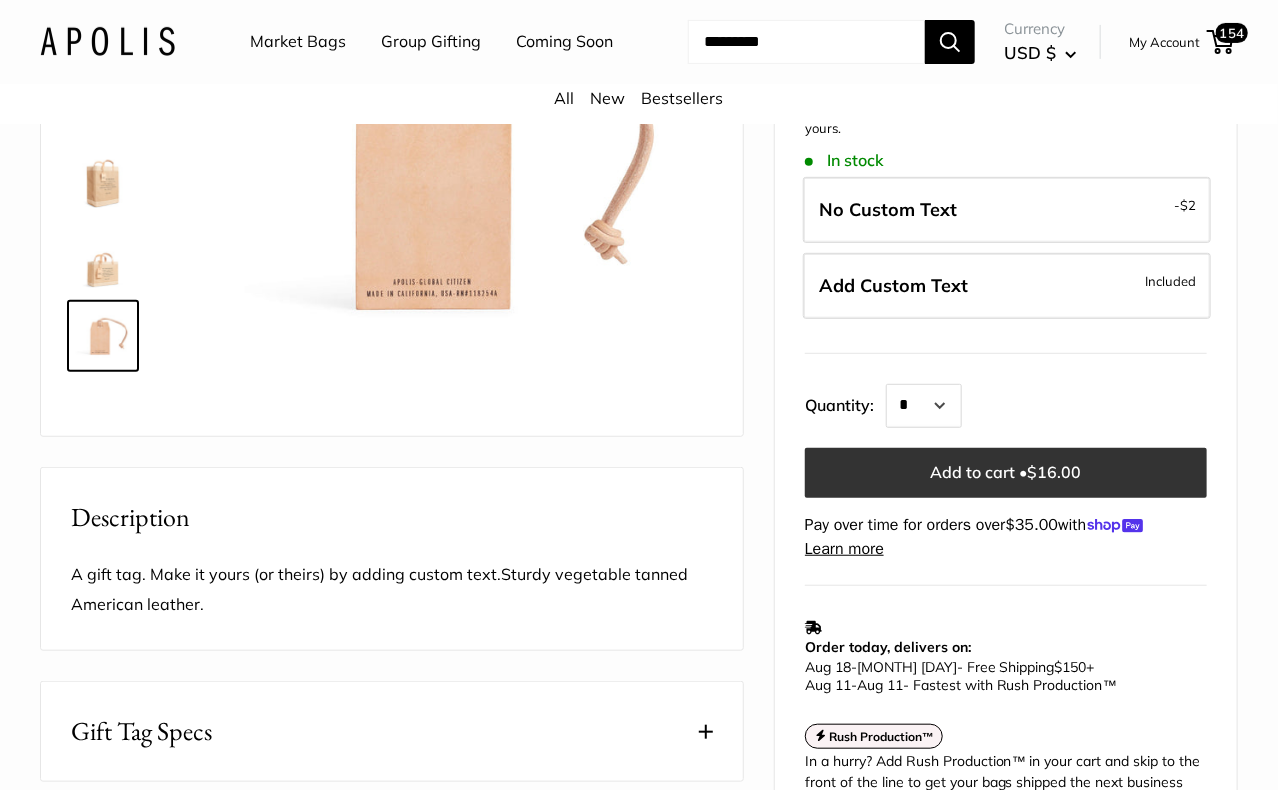 click on "Add to cart •  $16.00" at bounding box center (1006, 473) 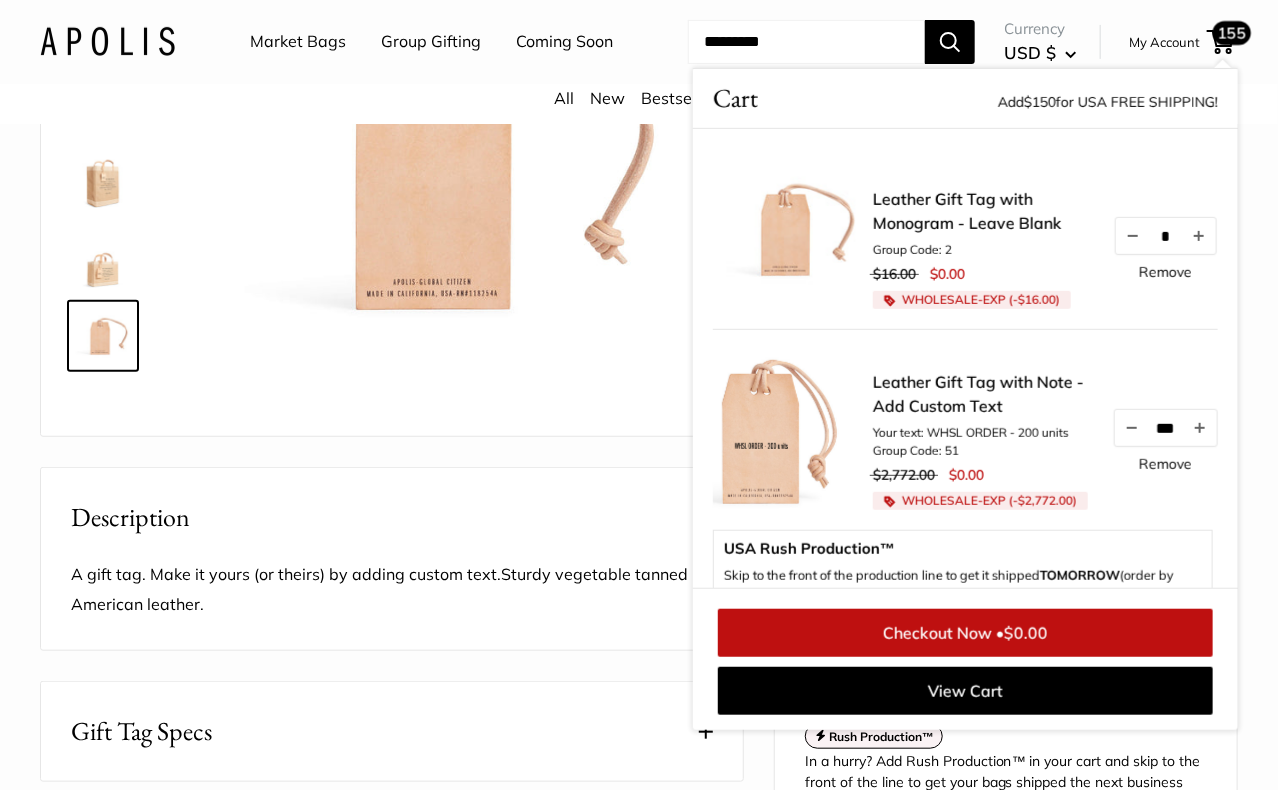 drag, startPoint x: 1172, startPoint y: 293, endPoint x: 1140, endPoint y: 291, distance: 32.06244 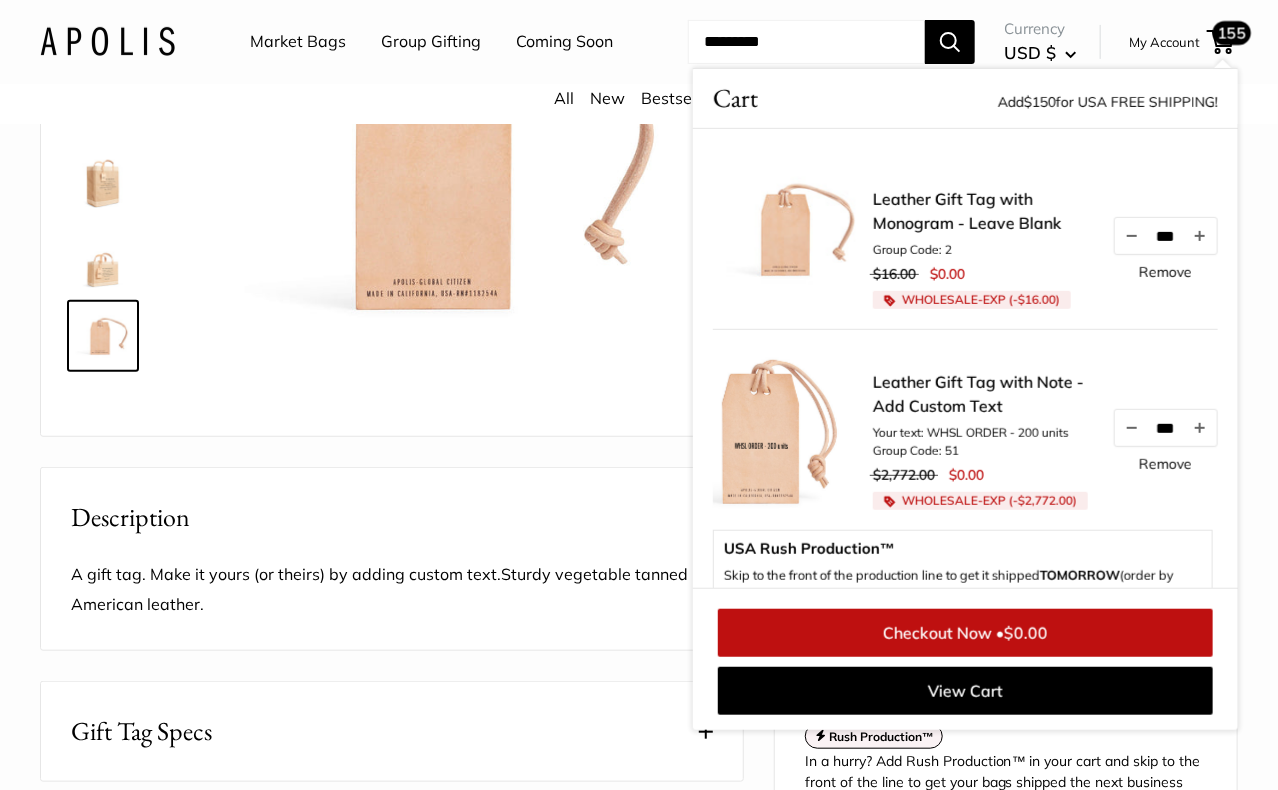 type on "***" 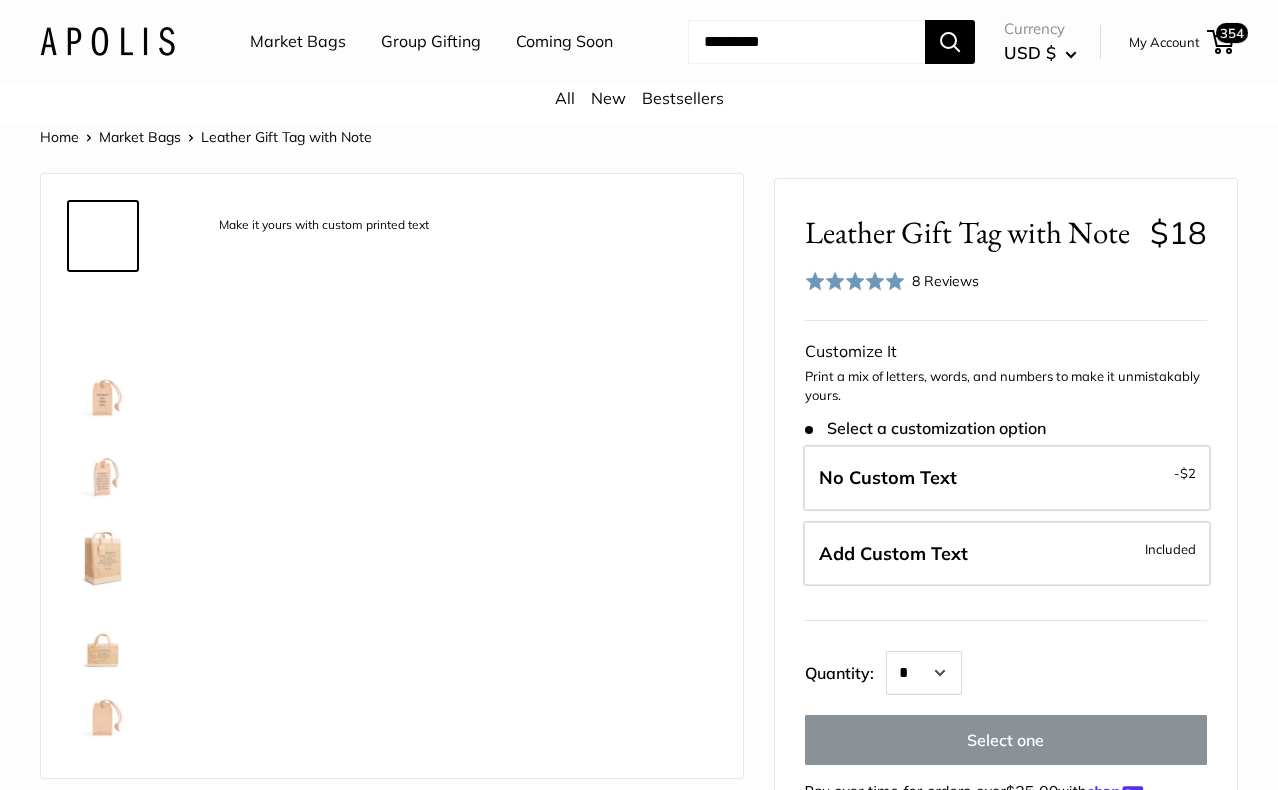 scroll, scrollTop: 400, scrollLeft: 0, axis: vertical 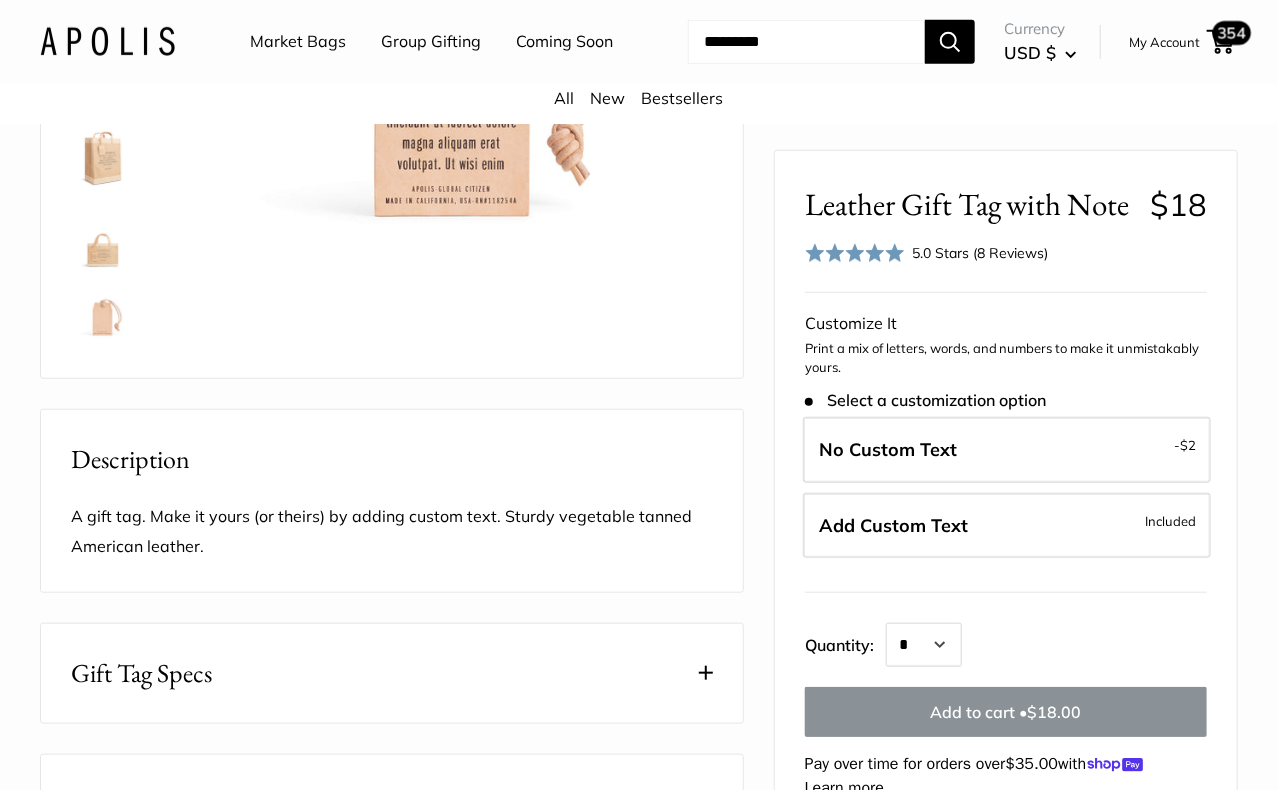 click on "354" at bounding box center [1232, 33] 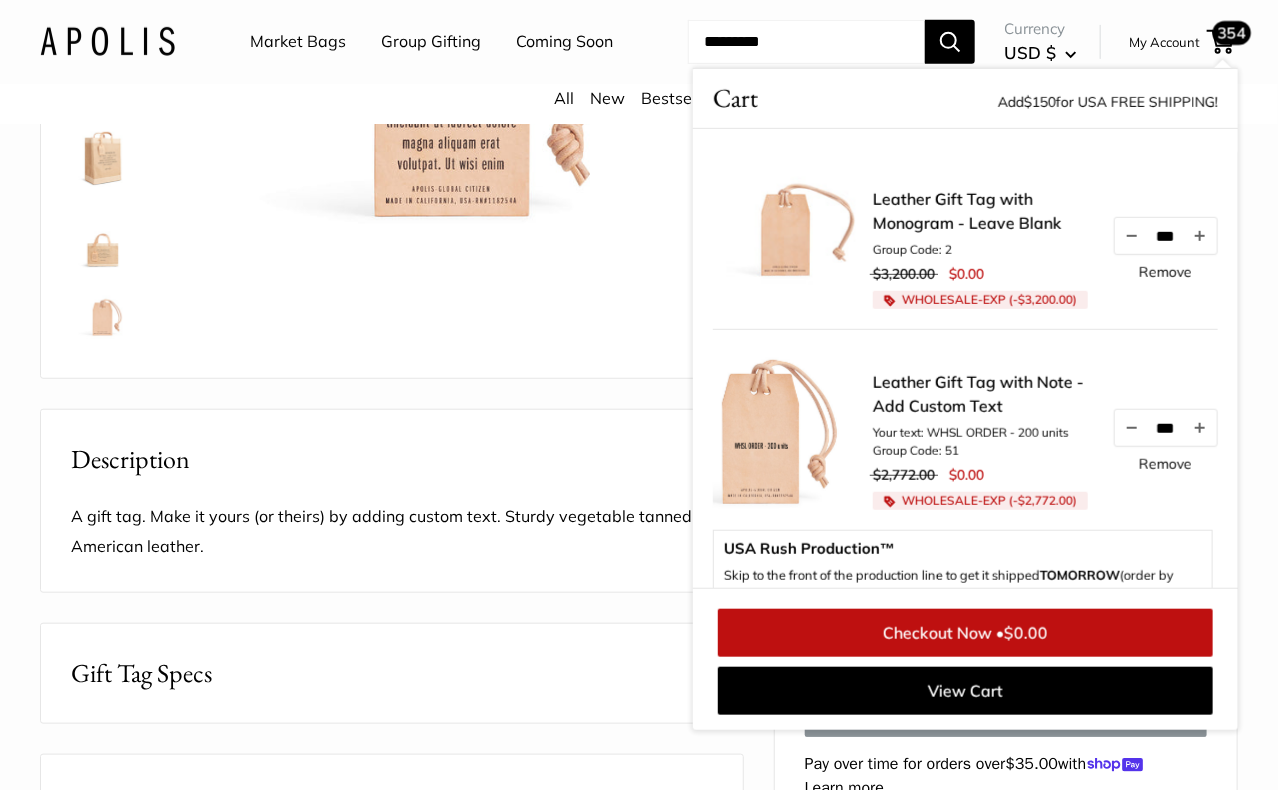 click on "Remove" at bounding box center [1165, 464] 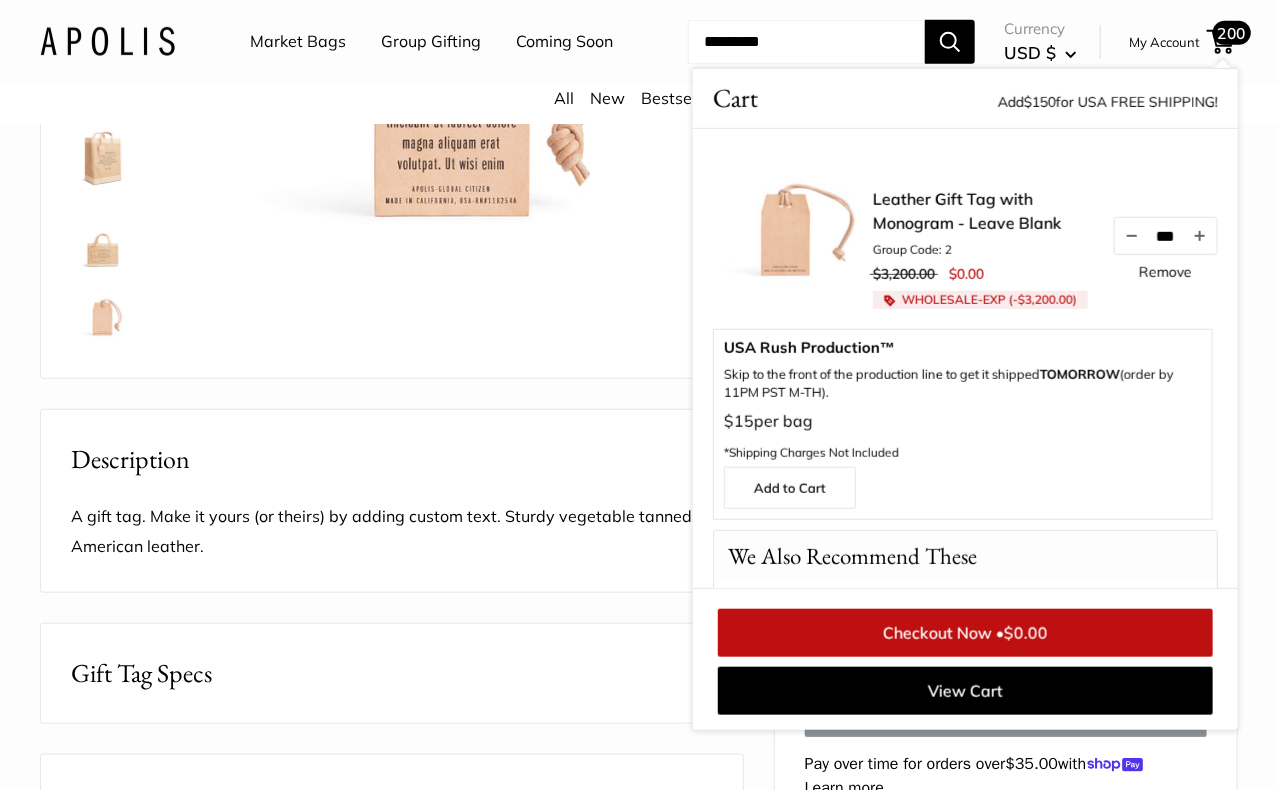 scroll, scrollTop: 0, scrollLeft: 0, axis: both 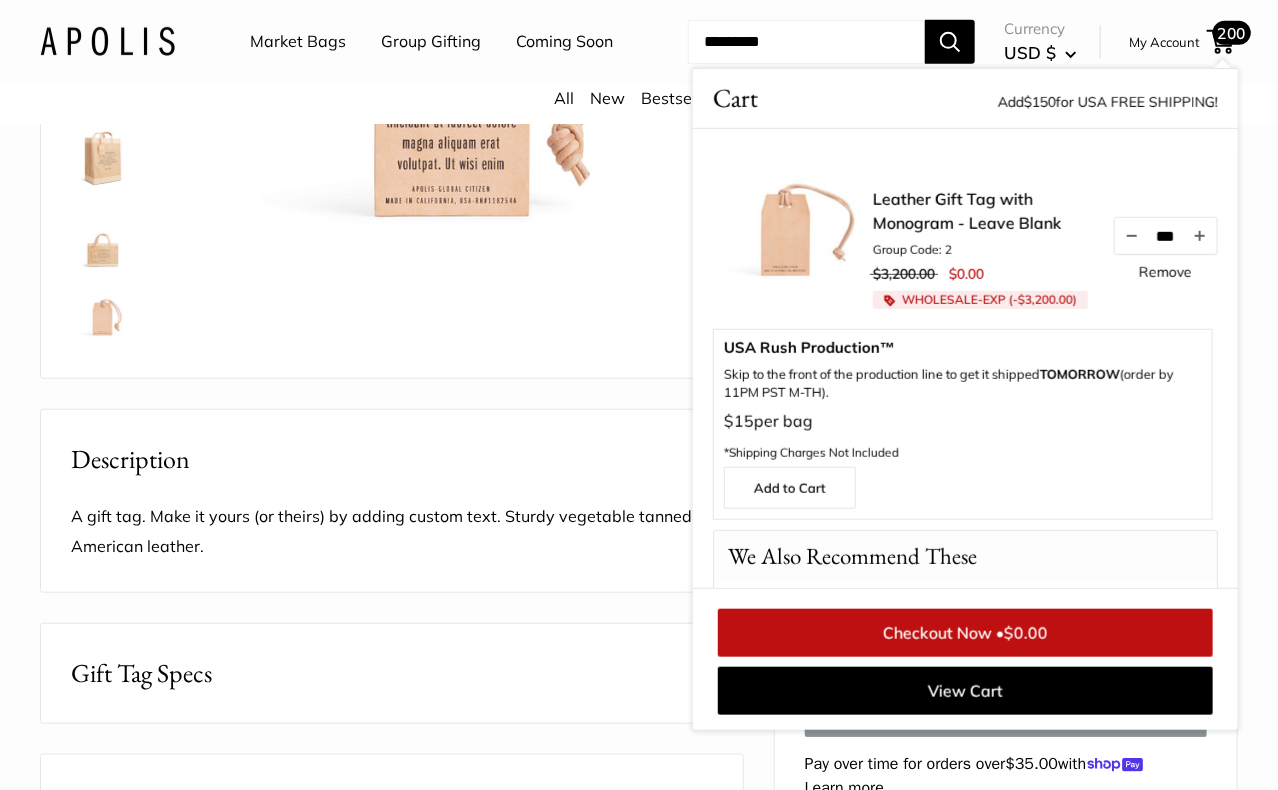 click on "Leather Gift Tag with Monogram - Leave Blank" at bounding box center [983, 211] 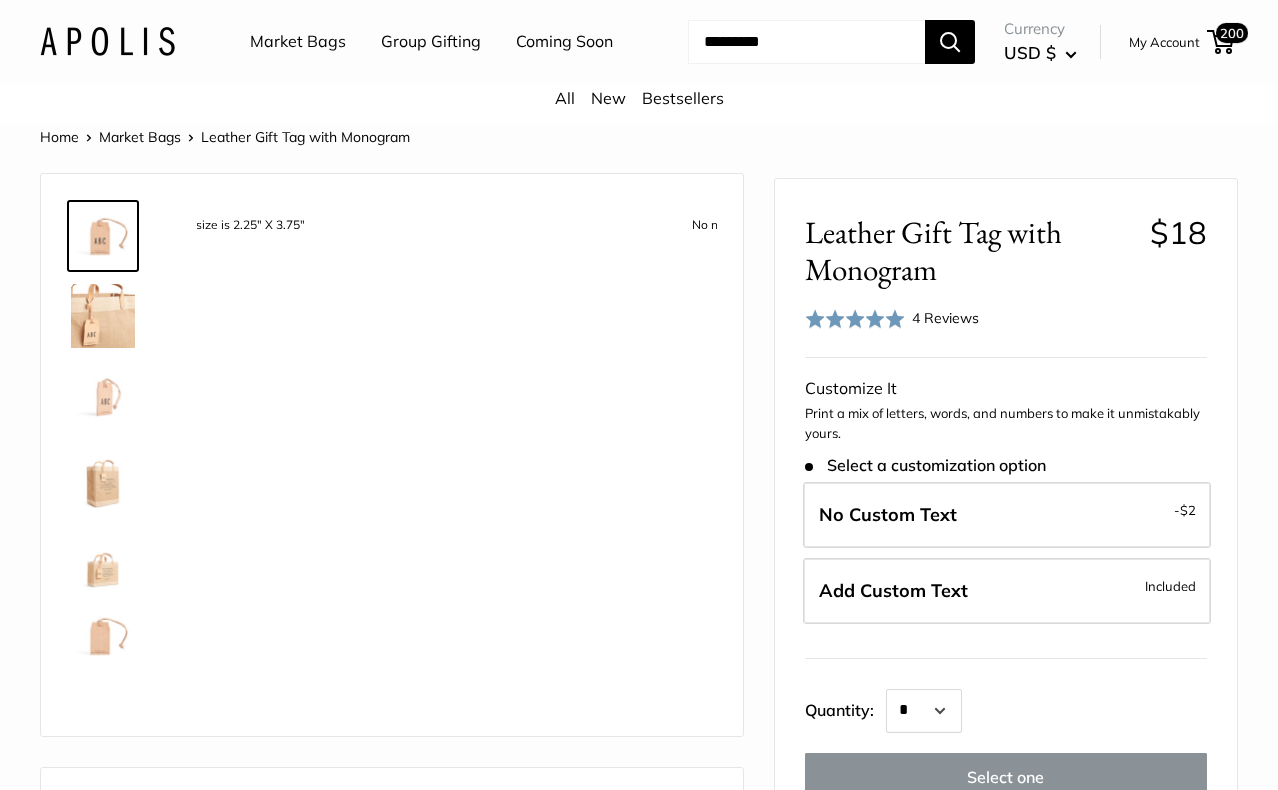 scroll, scrollTop: 0, scrollLeft: 0, axis: both 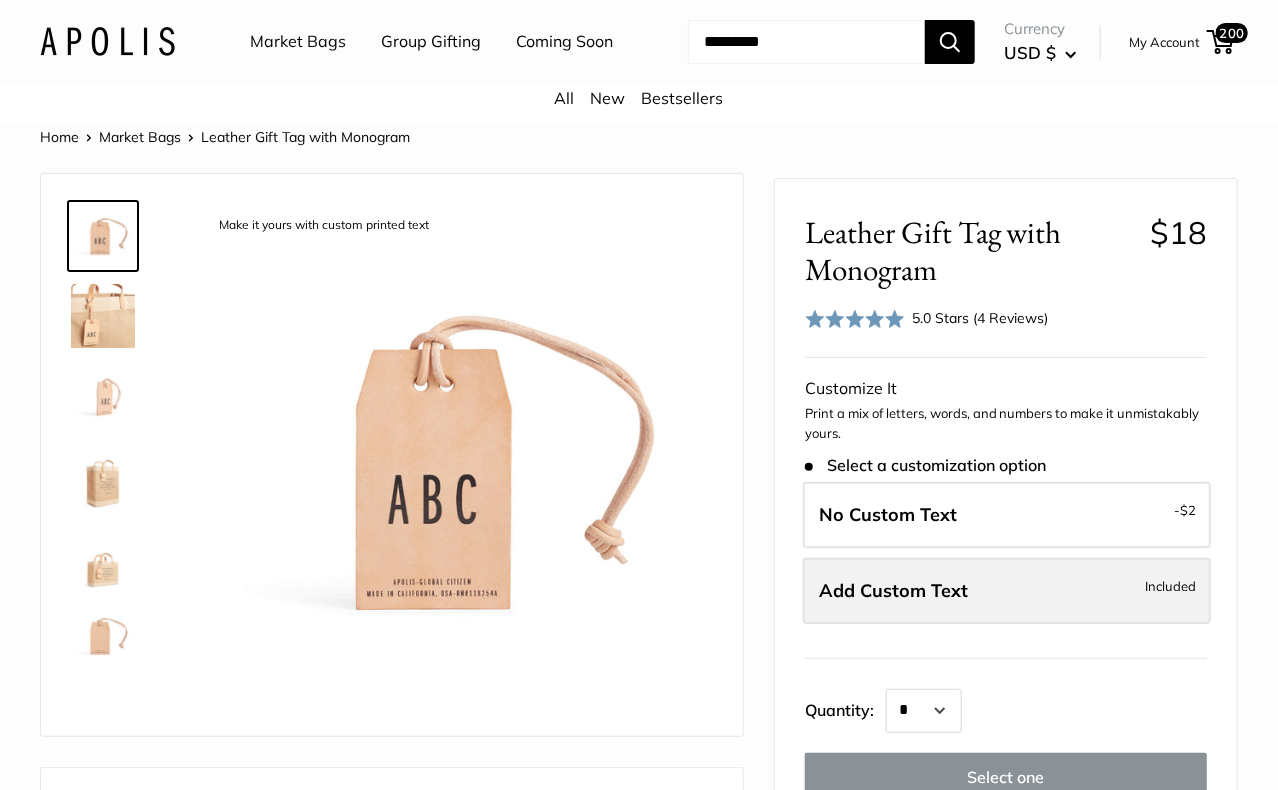 click on "Add Custom Text" at bounding box center (893, 590) 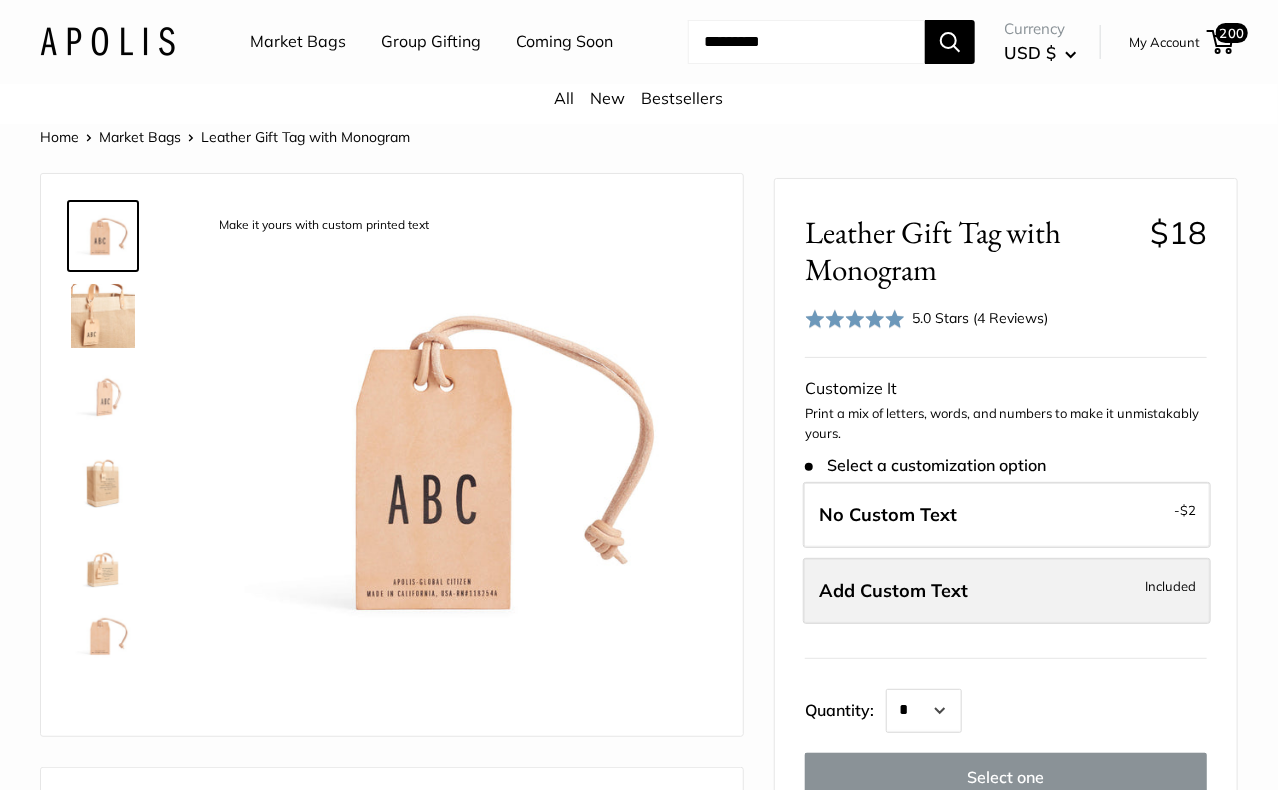 click on "Add Custom Text" at bounding box center [893, 590] 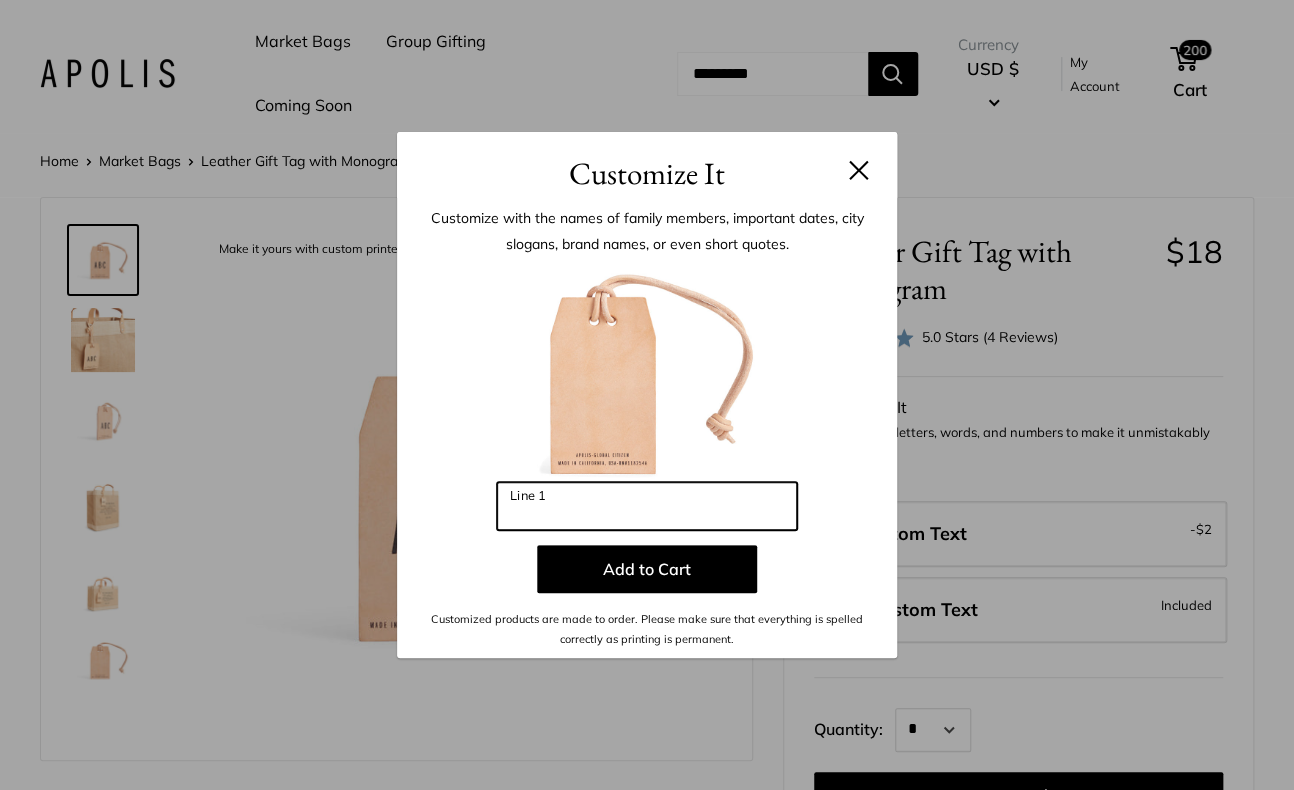 click on "Line 1" at bounding box center [647, 506] 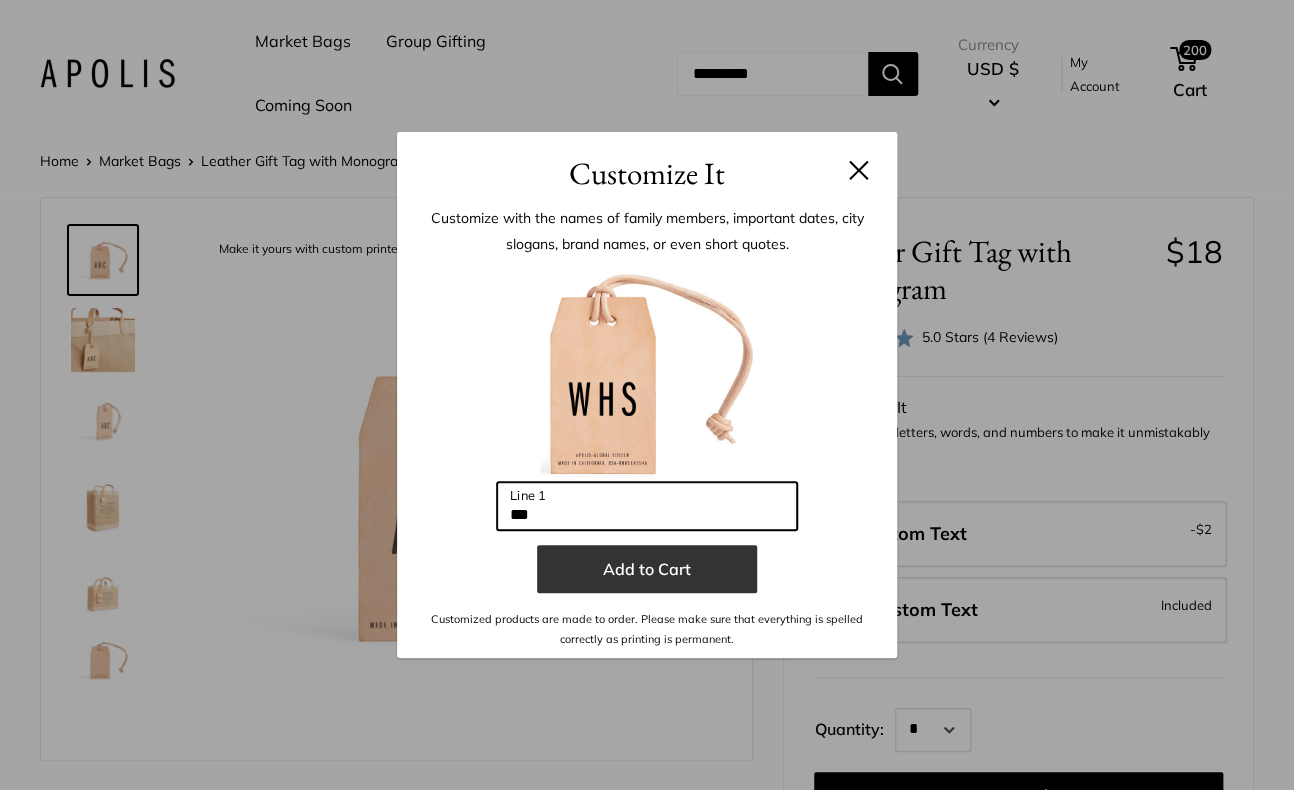 type on "***" 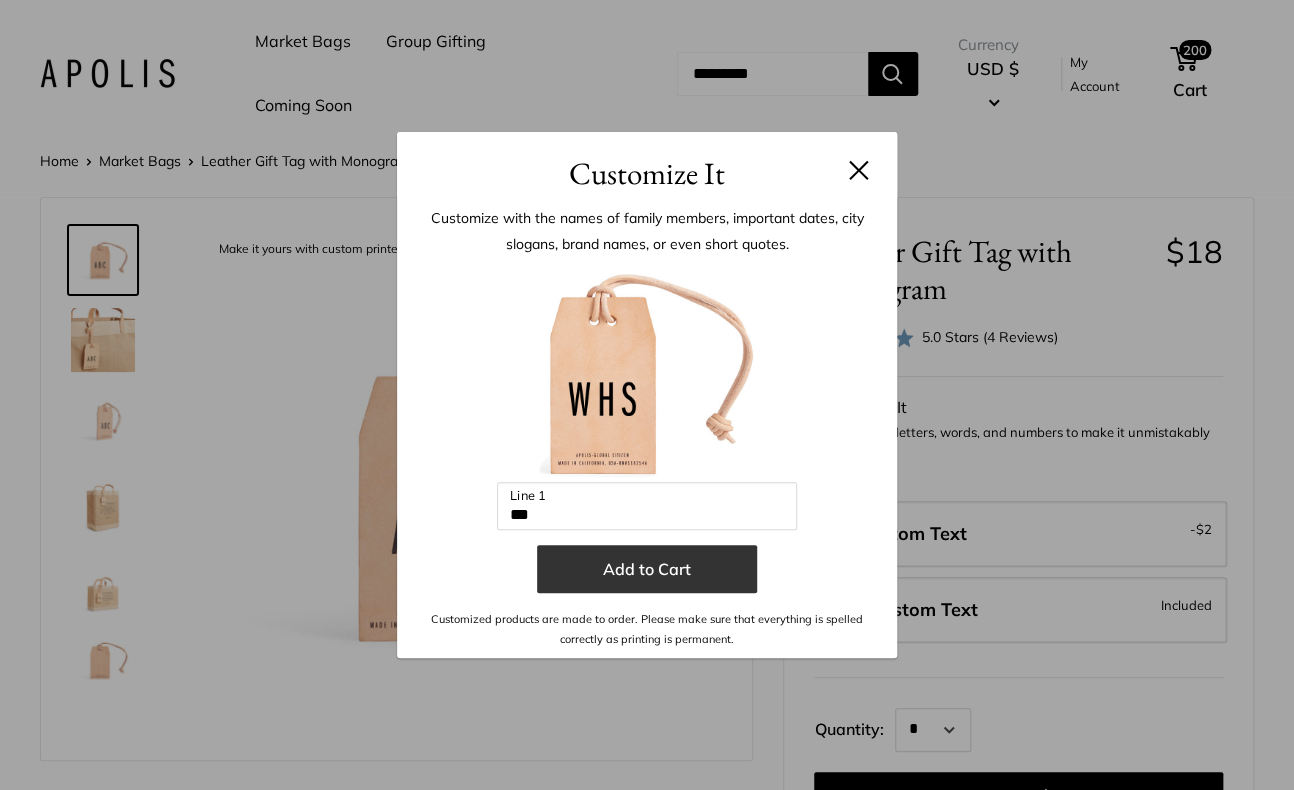 click on "Add to Cart" at bounding box center [647, 569] 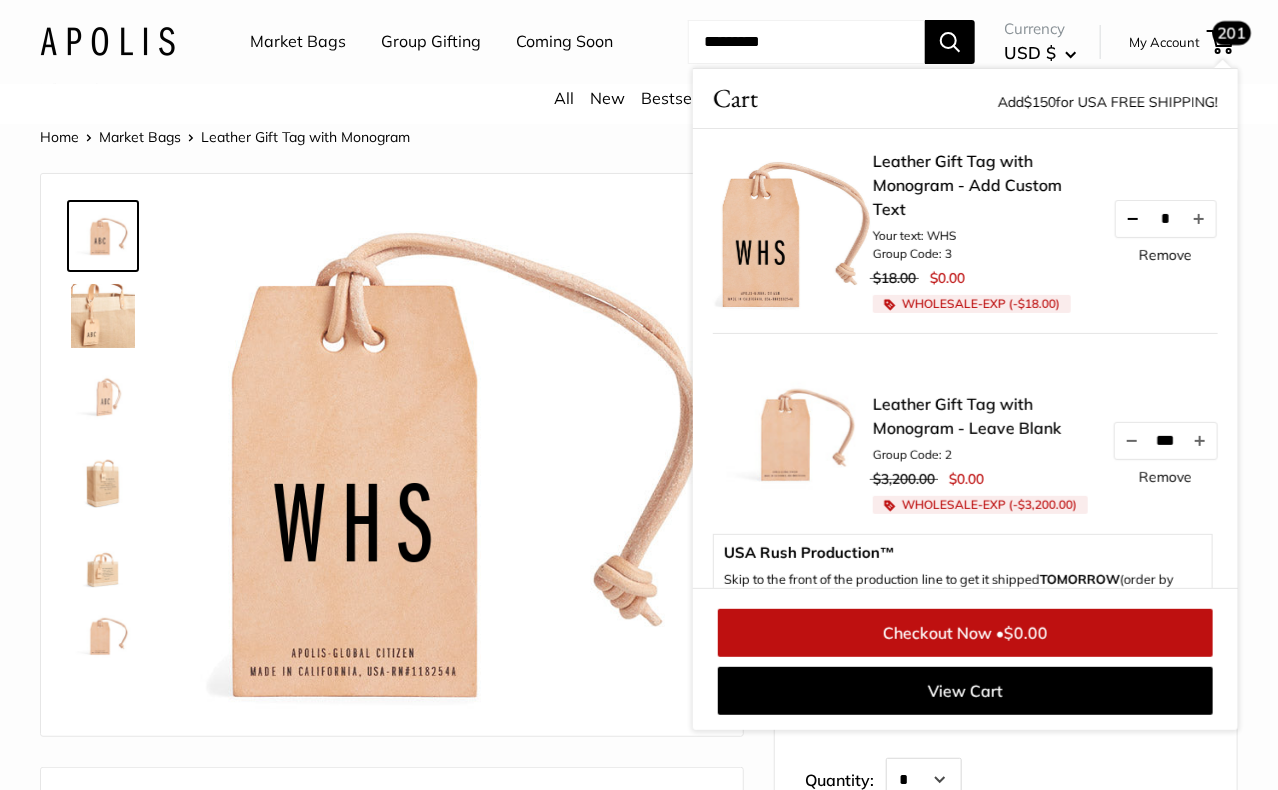 drag, startPoint x: 1163, startPoint y: 271, endPoint x: 1126, endPoint y: 272, distance: 37.01351 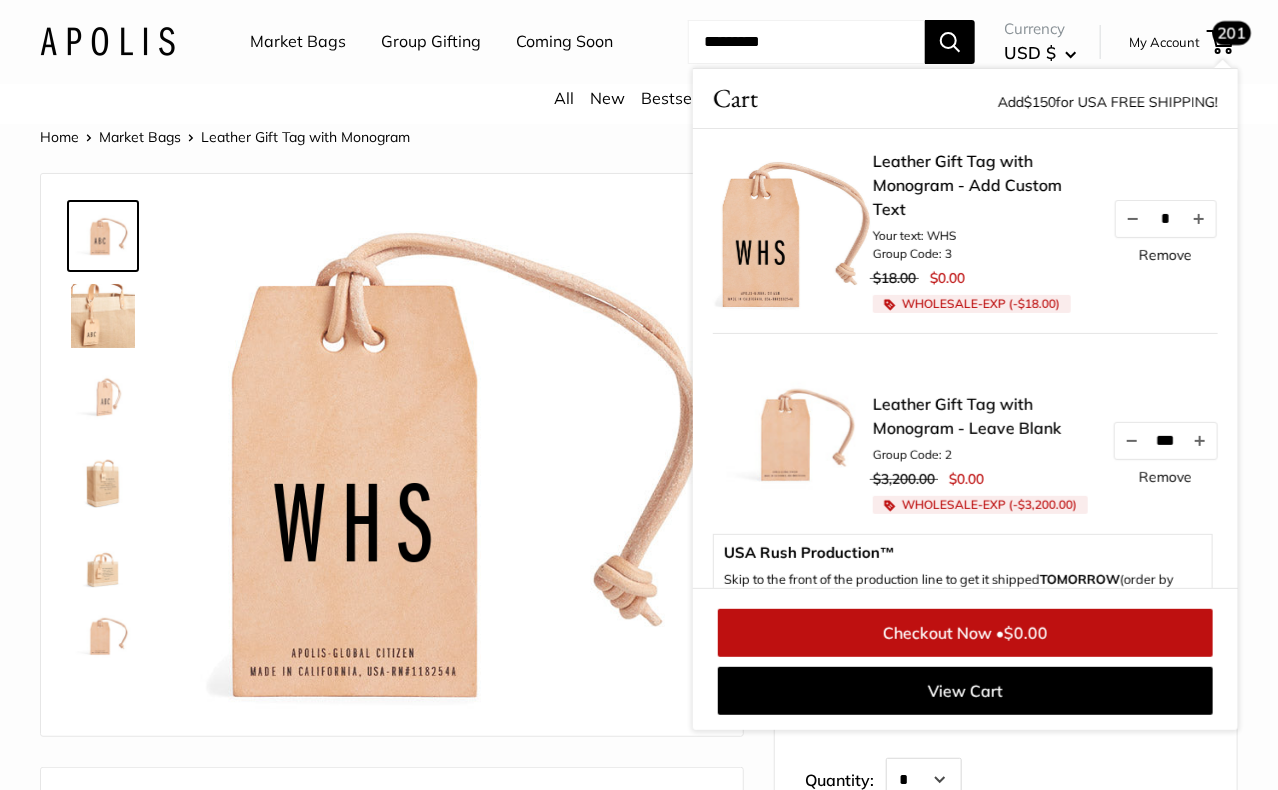 click on "Remove" at bounding box center (1165, 477) 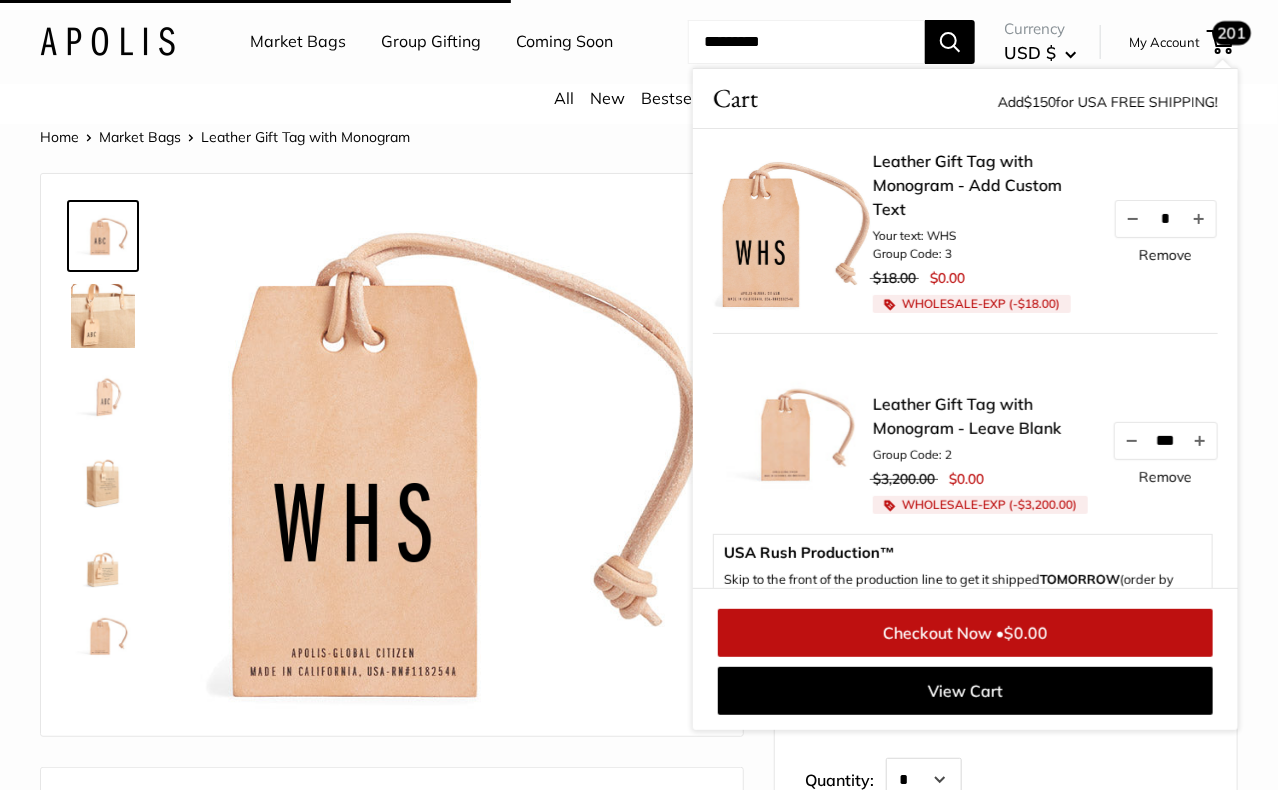 click on "*" at bounding box center [1166, 218] 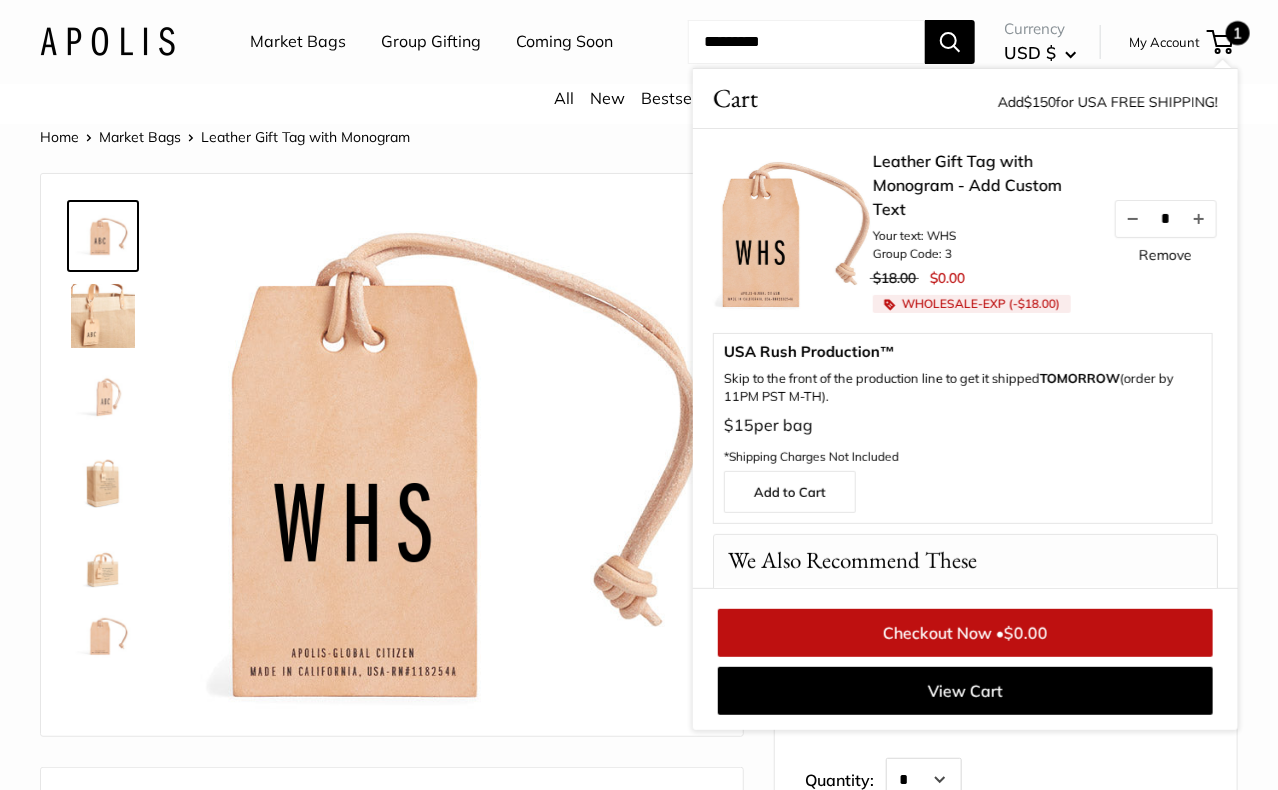 click on "*" at bounding box center [1166, 218] 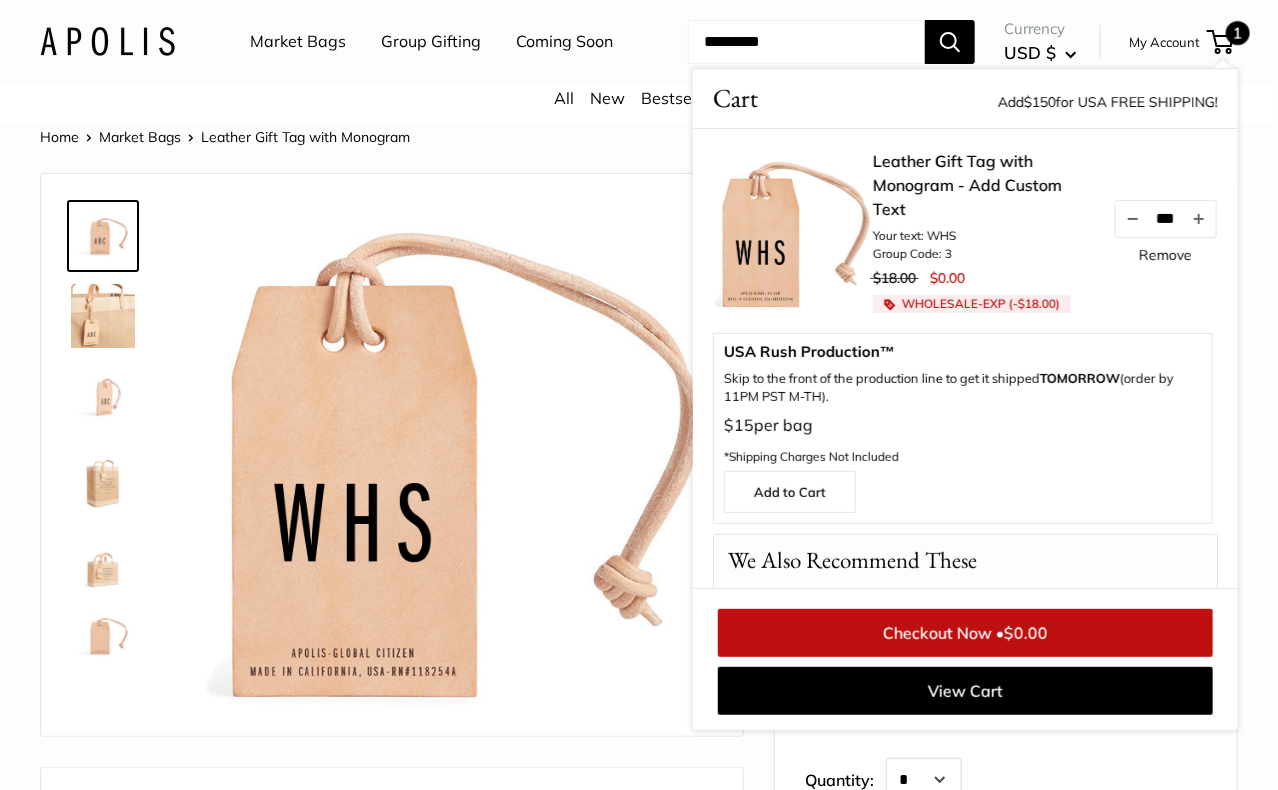 type on "***" 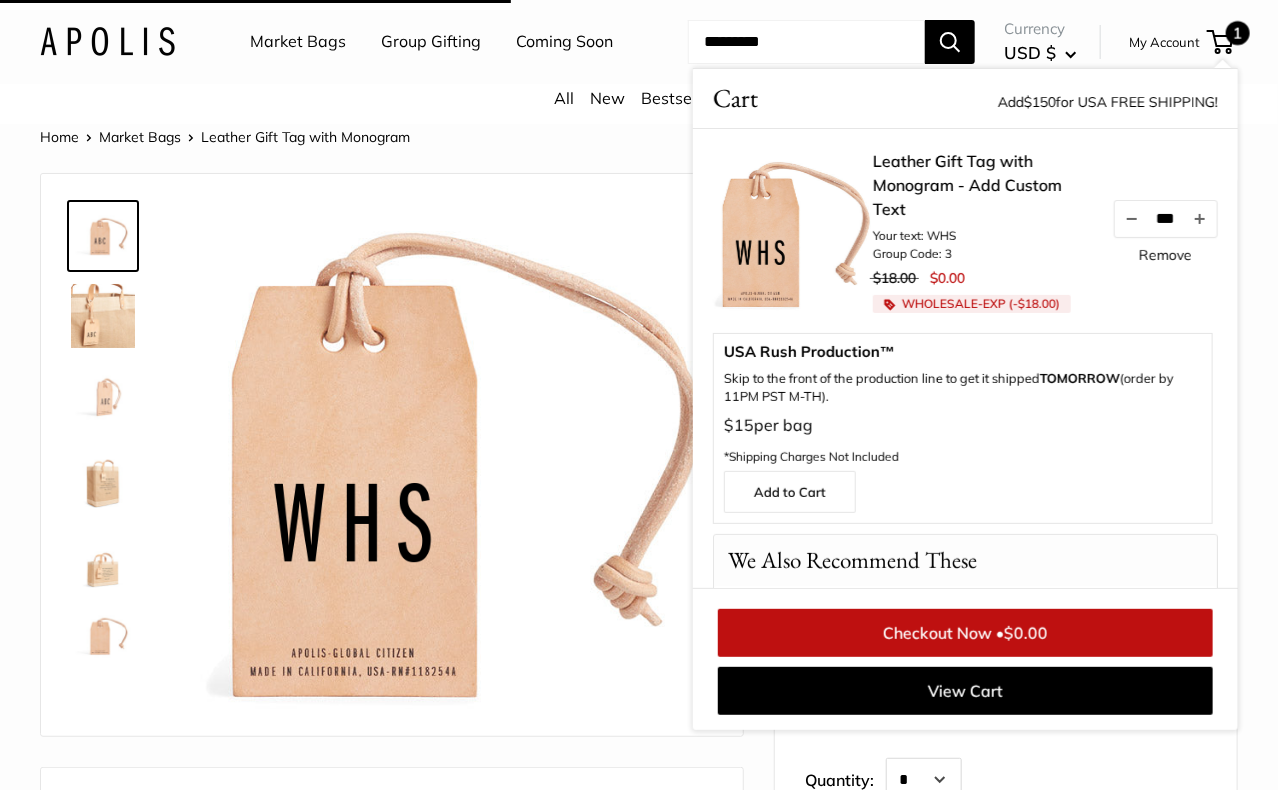 type 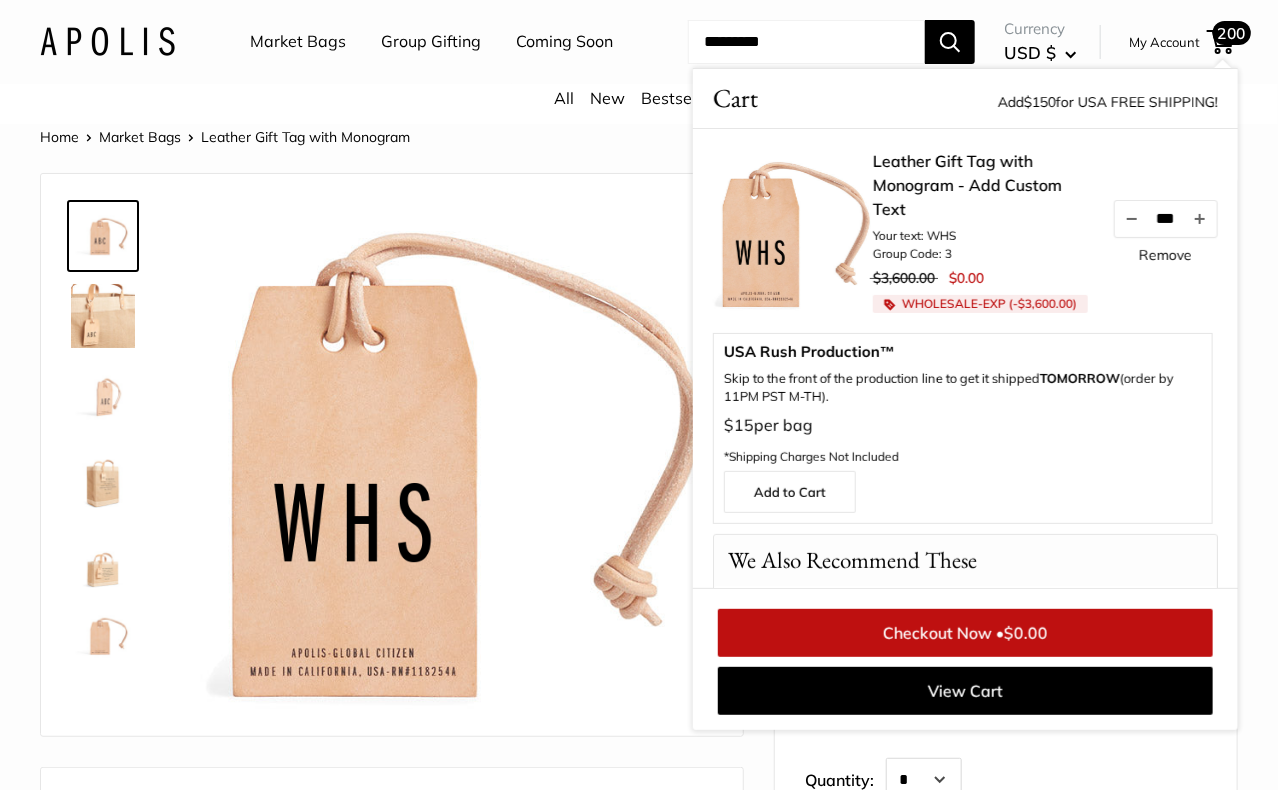 click on "Checkout Now •  $0.00" at bounding box center (965, 633) 